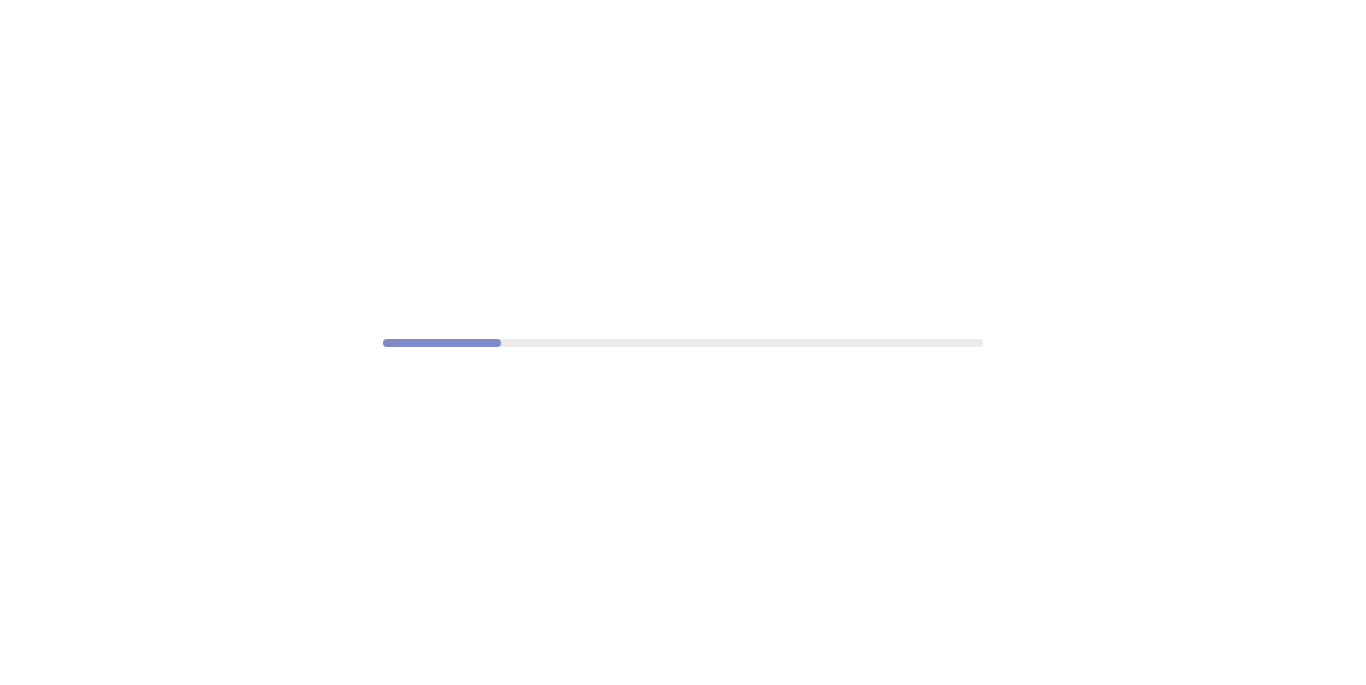 scroll, scrollTop: 0, scrollLeft: 0, axis: both 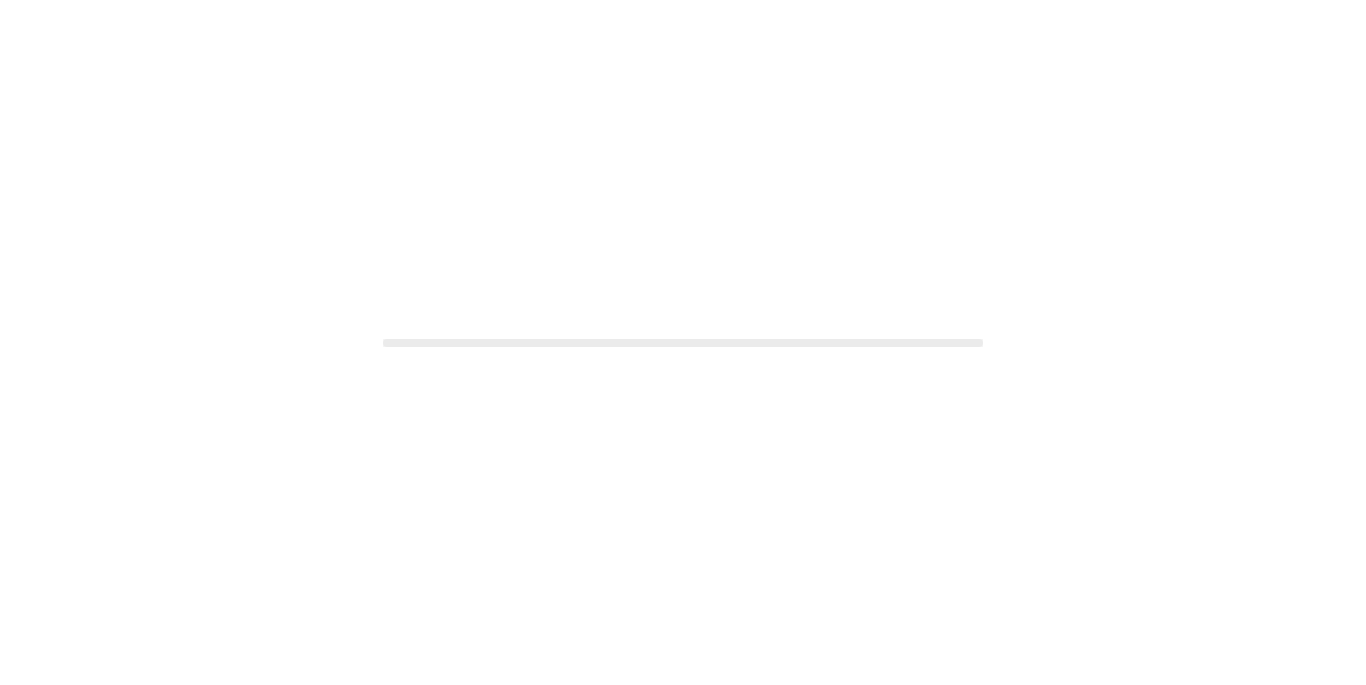 click at bounding box center (683, 342) 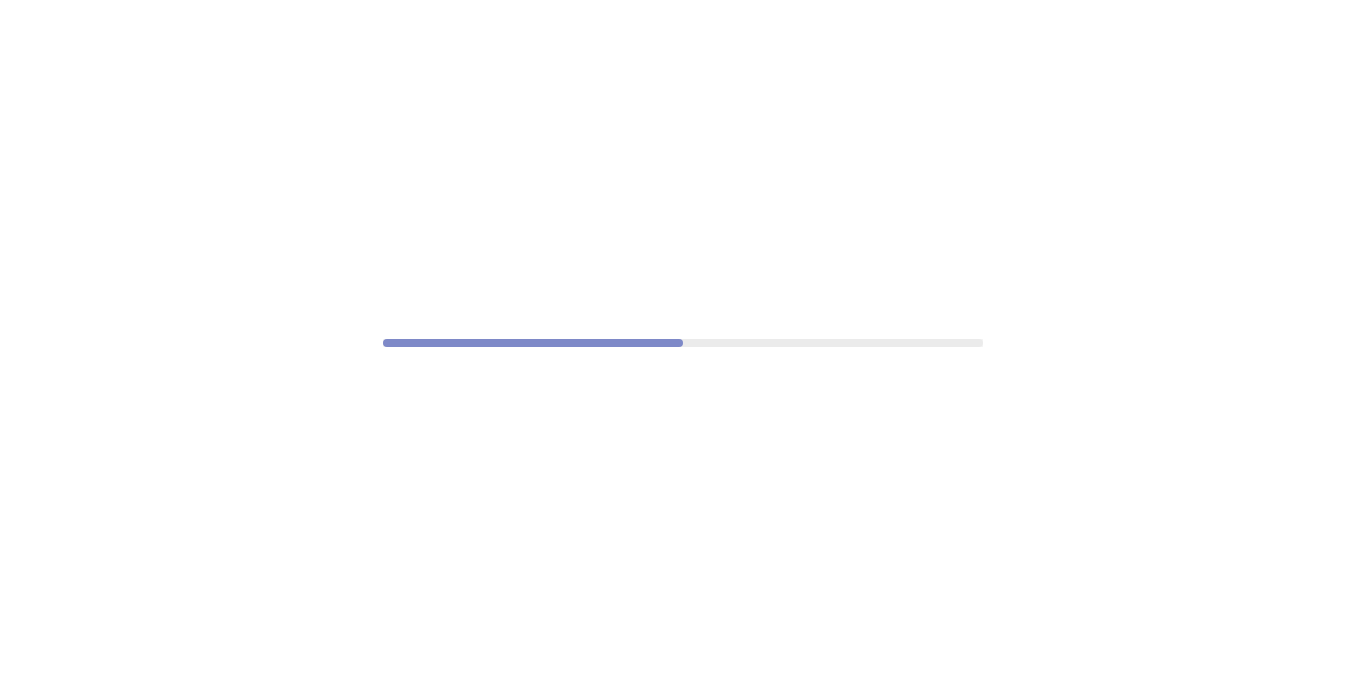 scroll, scrollTop: 0, scrollLeft: 0, axis: both 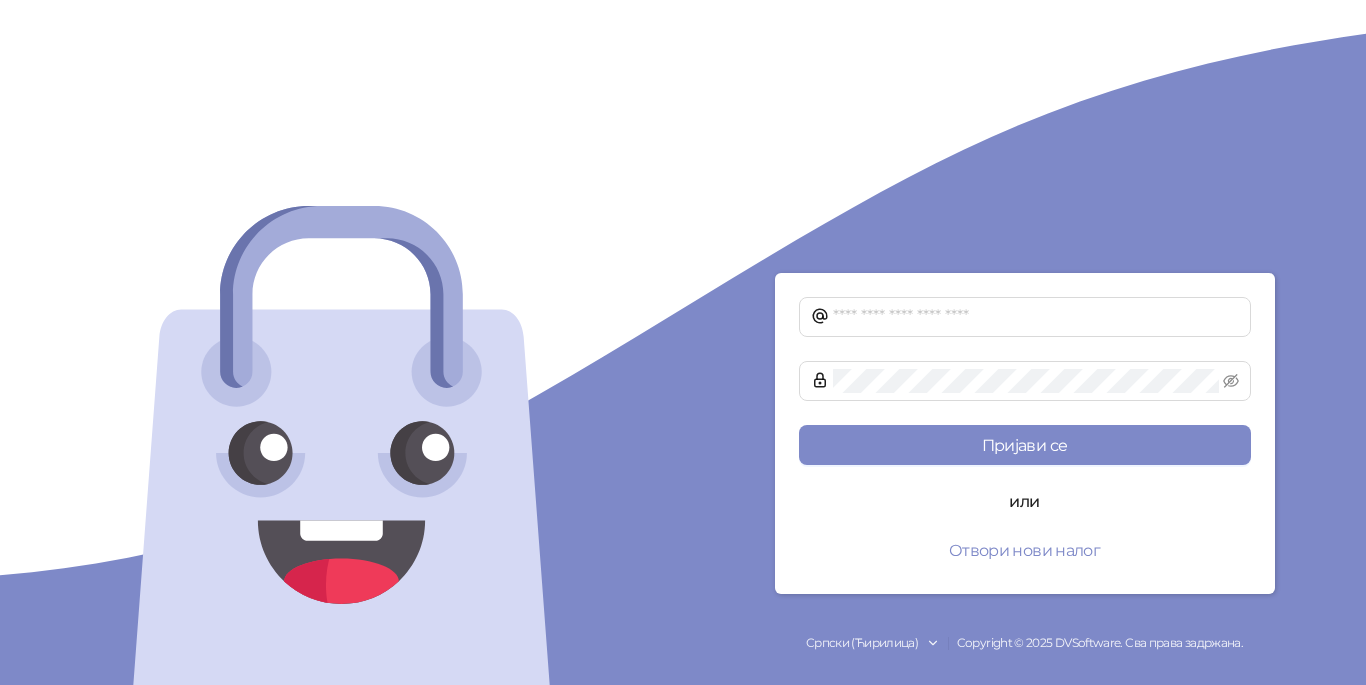 click on "Пријави се или Отвори нови налог" at bounding box center (1025, 433) 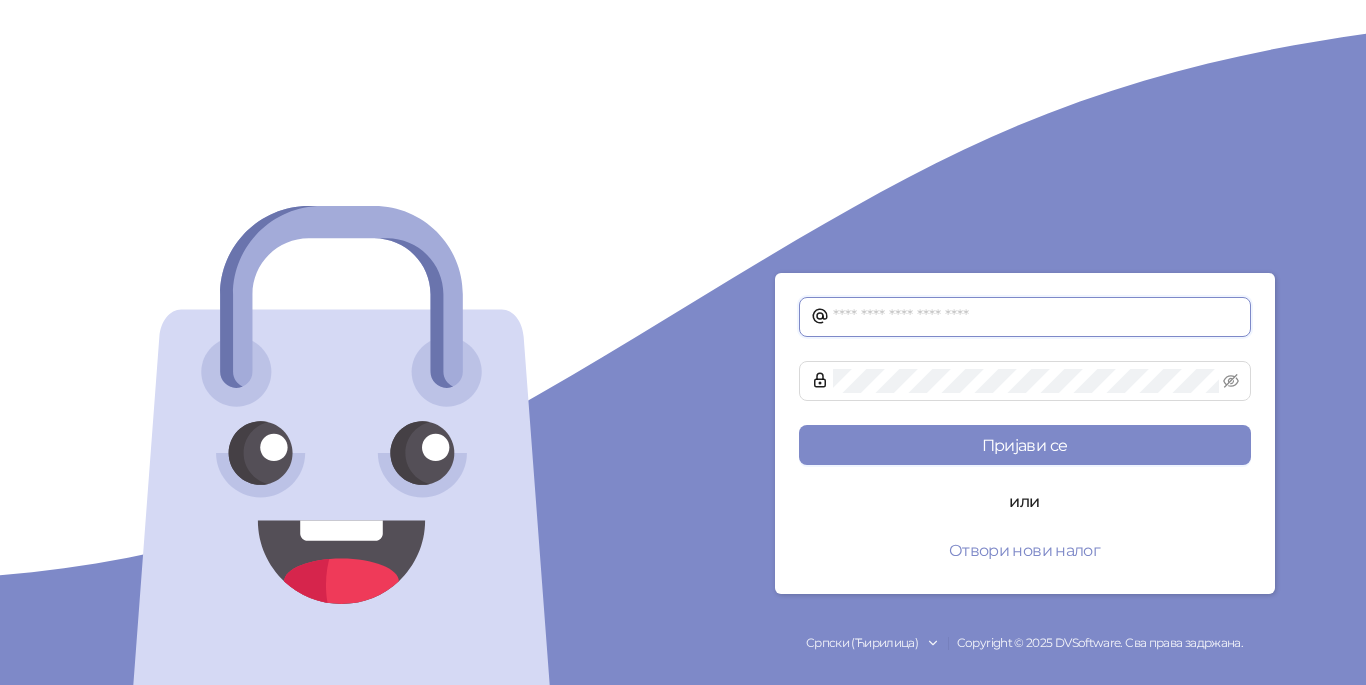 click at bounding box center (1036, 317) 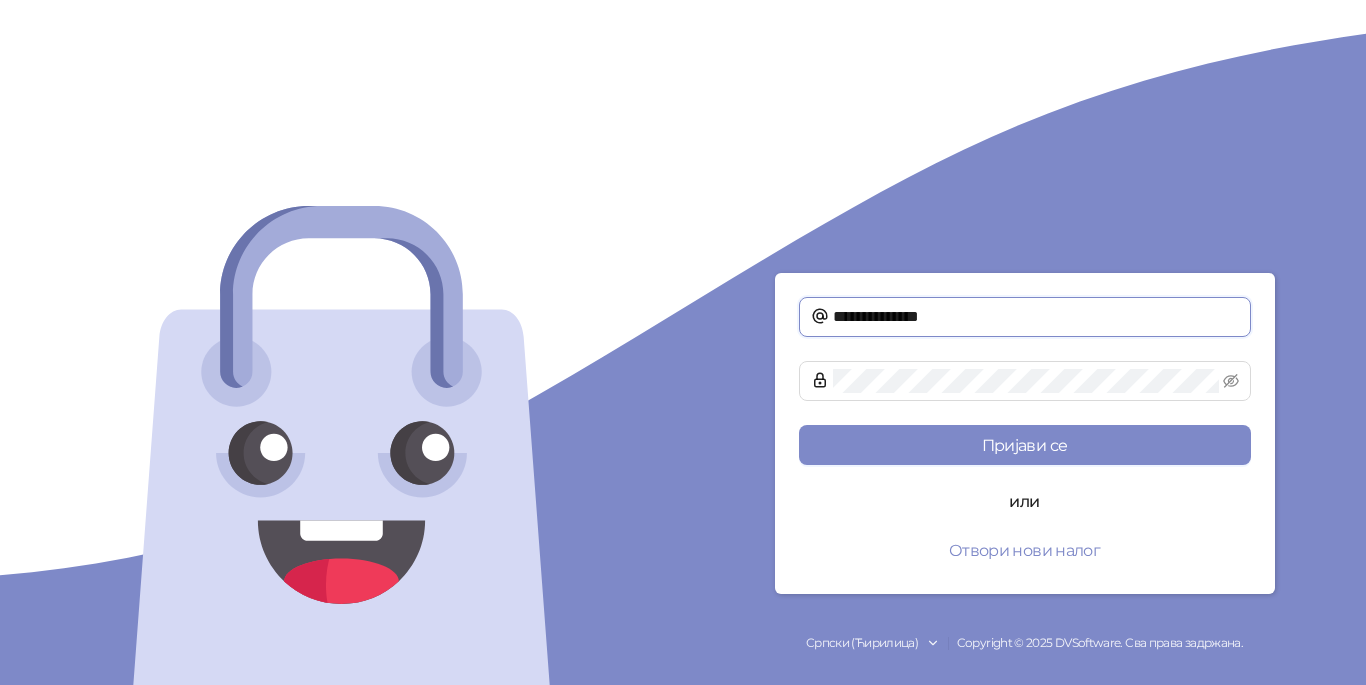 type on "**********" 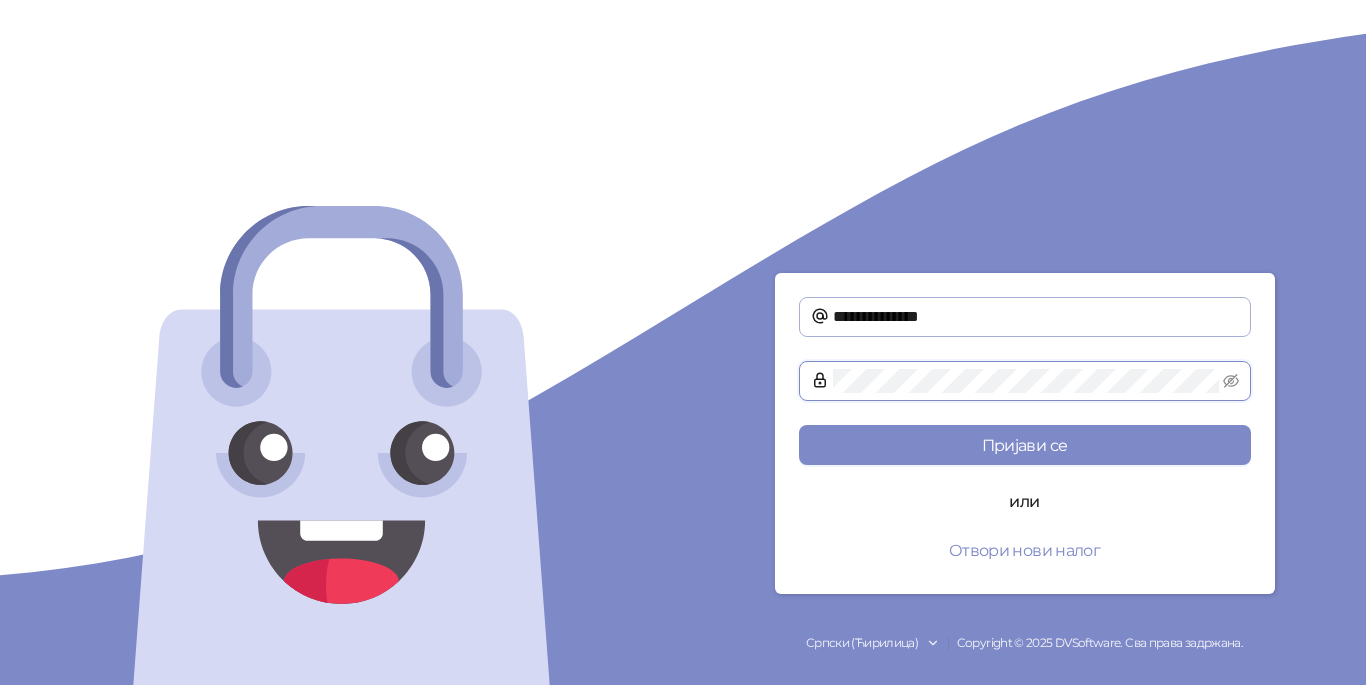 click on "Пријави се" at bounding box center (1025, 445) 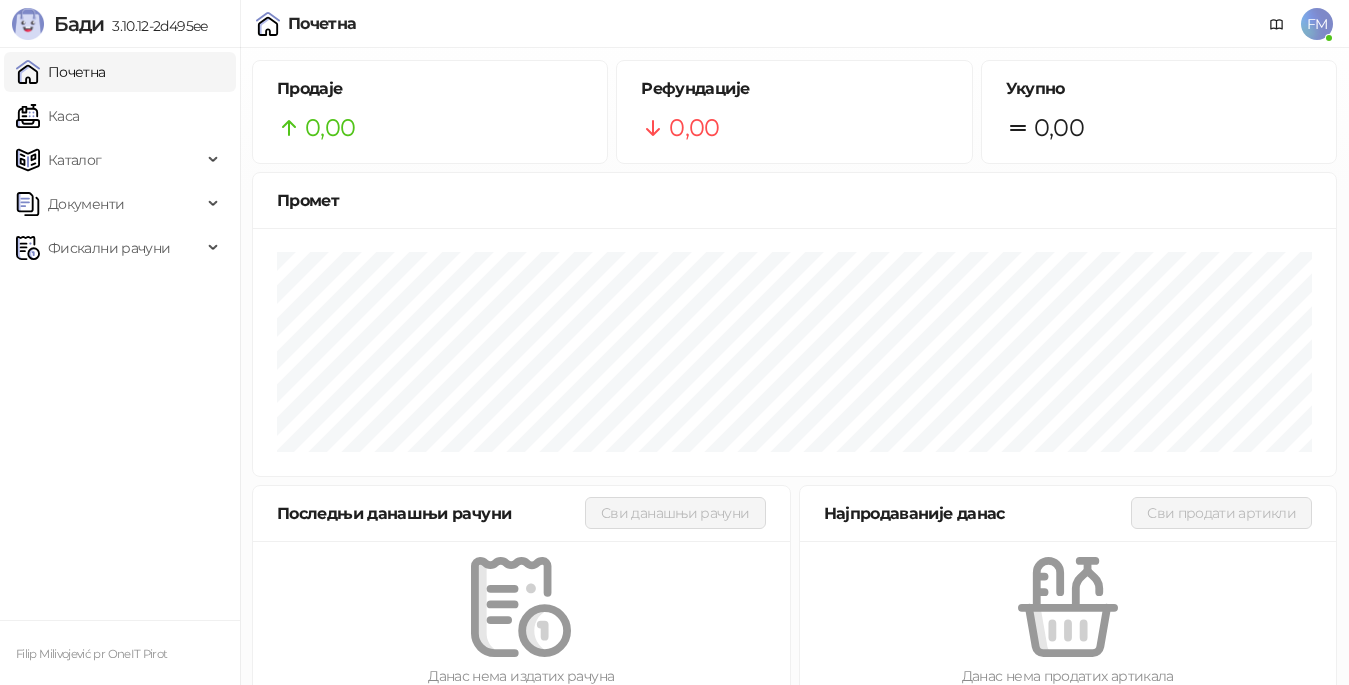 click on "FM" at bounding box center [1317, 24] 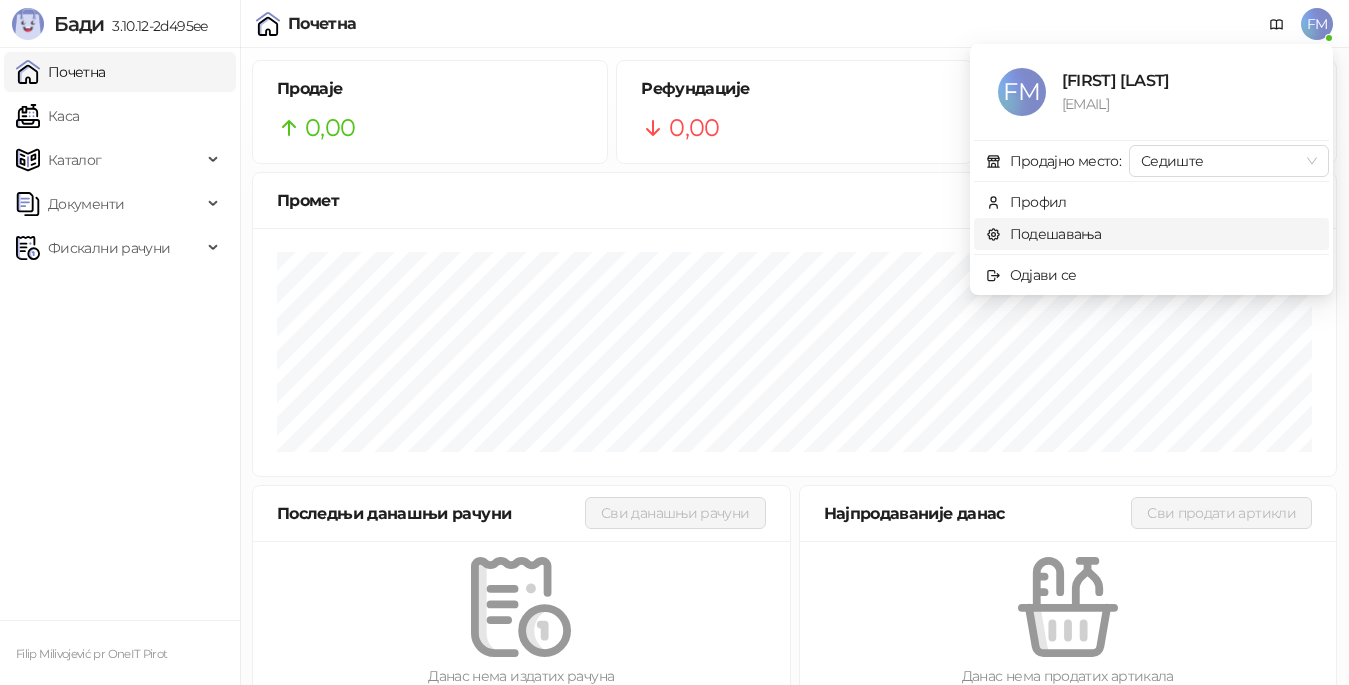 click on "Подешавања" at bounding box center [1044, 234] 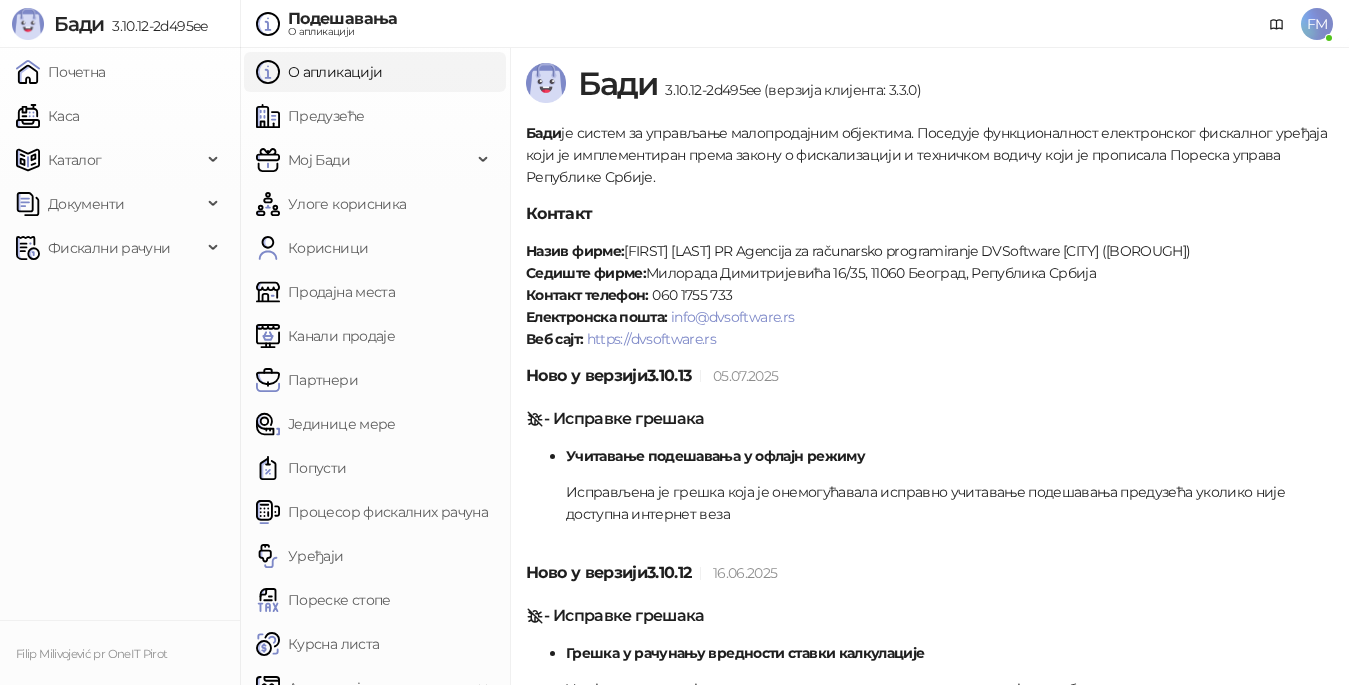 click on "Подешавања О апликацији FM" at bounding box center (674, 24) 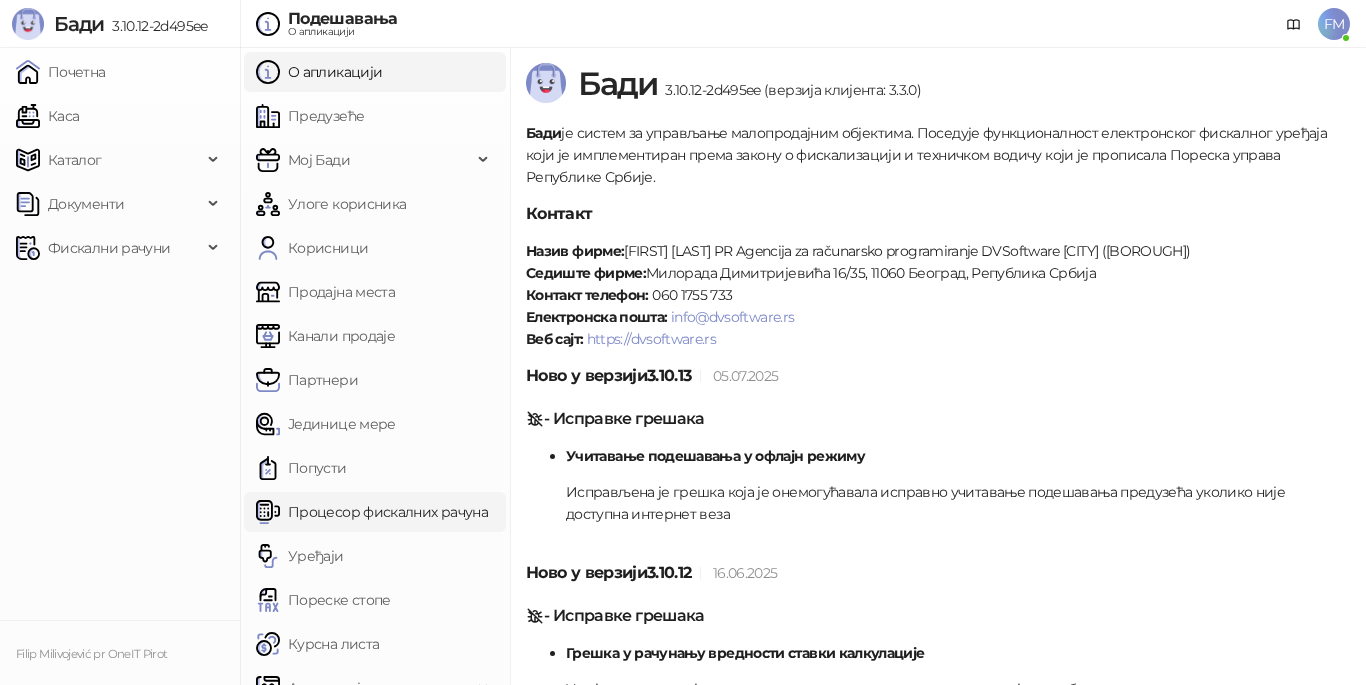 scroll, scrollTop: 27, scrollLeft: 0, axis: vertical 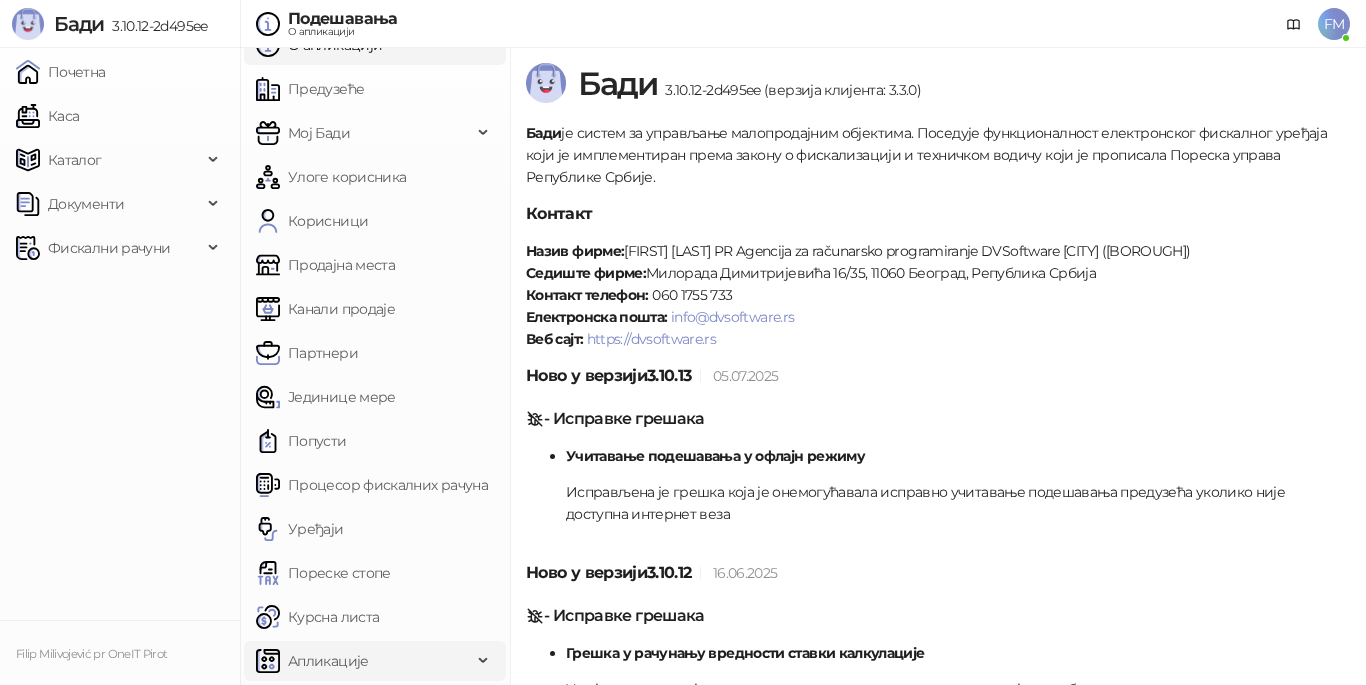 click on "Апликације" at bounding box center [328, 661] 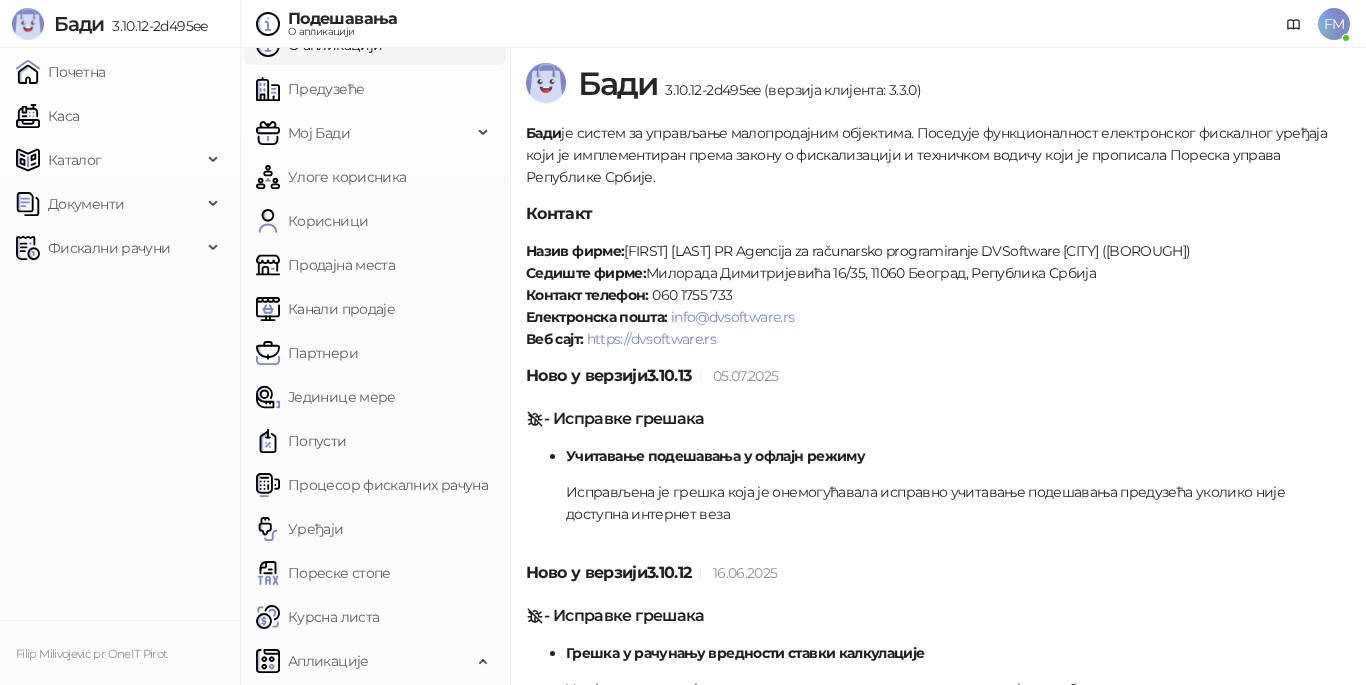 scroll, scrollTop: 159, scrollLeft: 0, axis: vertical 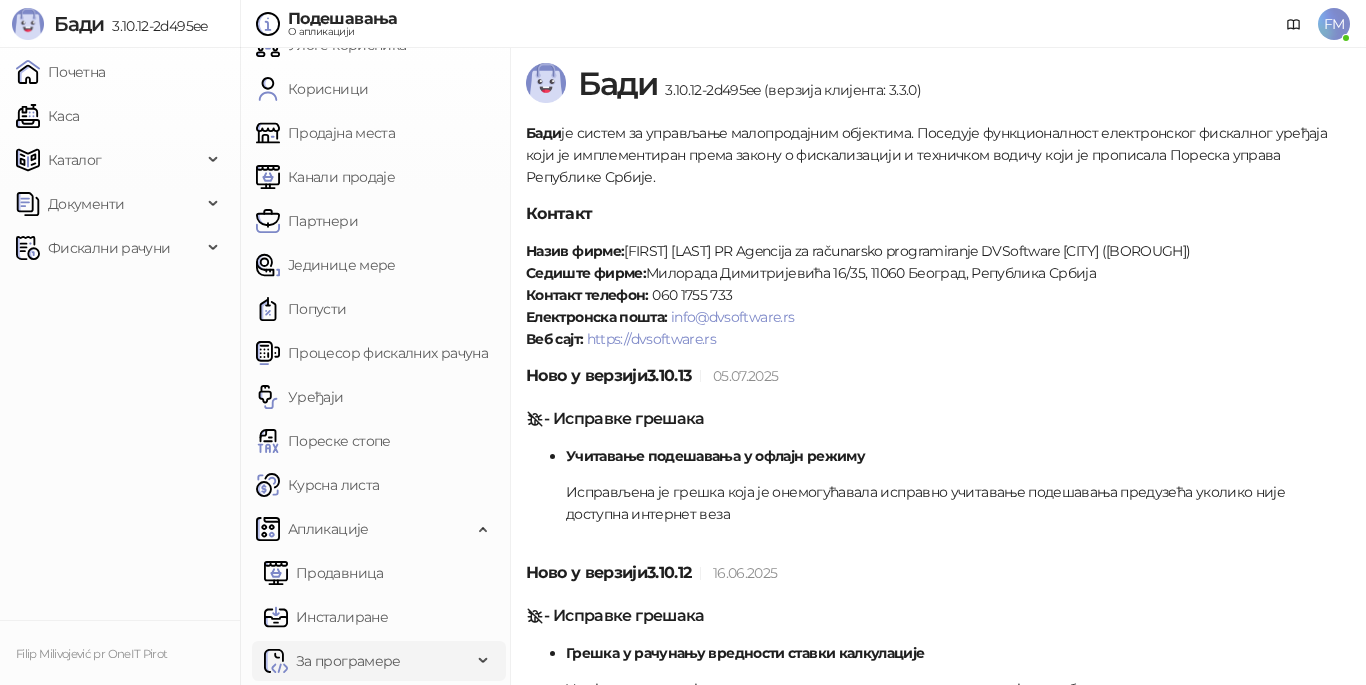 click on "За програмере" at bounding box center [368, 661] 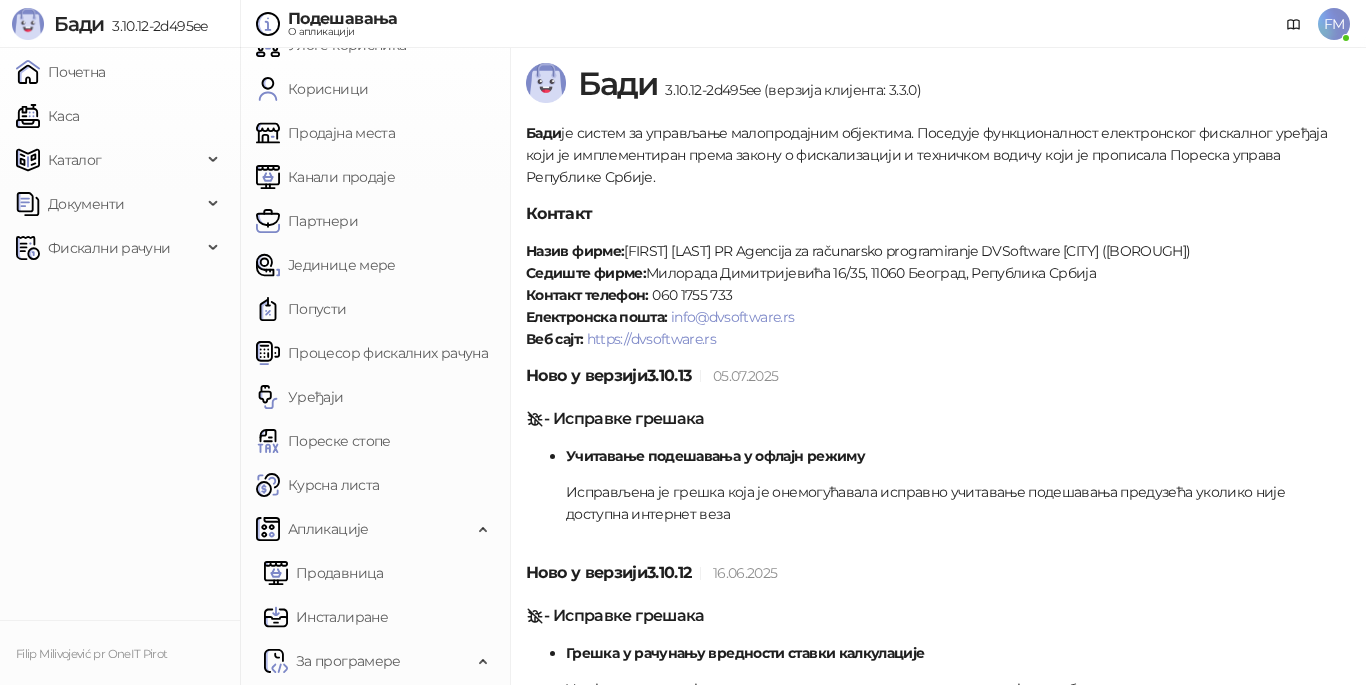 scroll, scrollTop: 291, scrollLeft: 0, axis: vertical 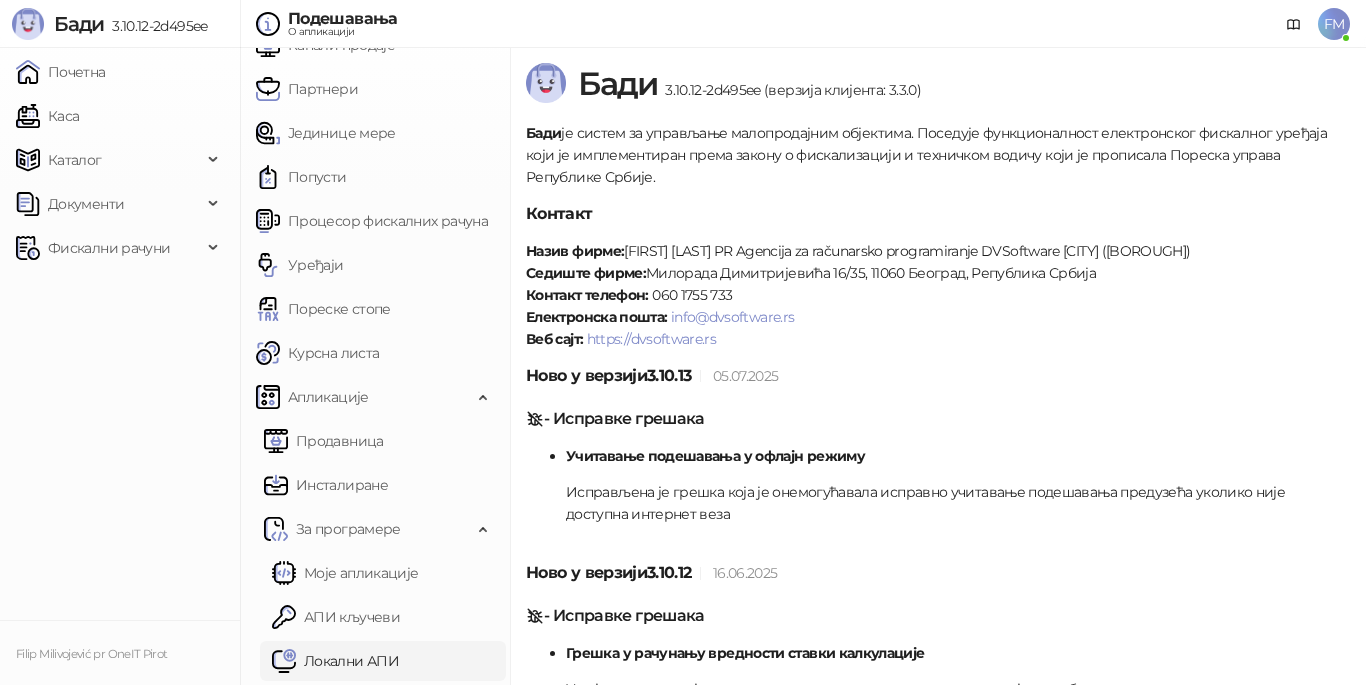 click on "Локални АПИ" at bounding box center (335, 661) 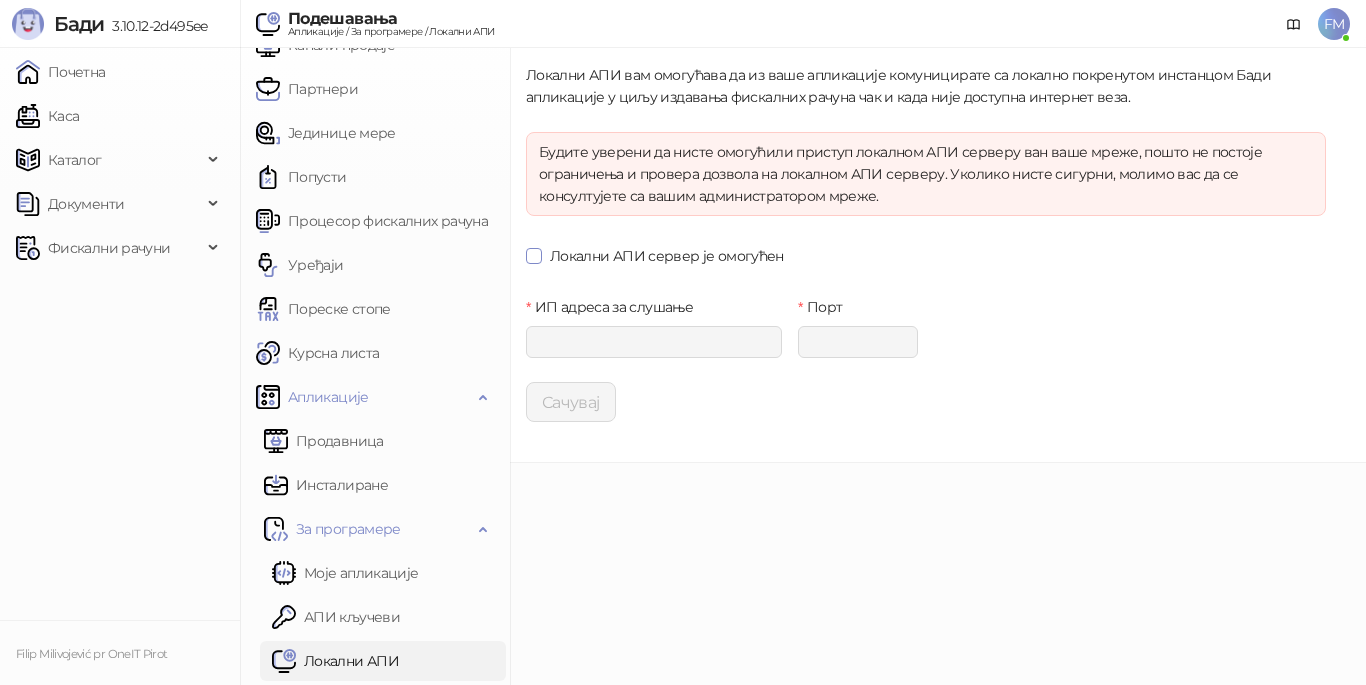 click on "Локални АПИ сервер је омогућен" at bounding box center (667, 256) 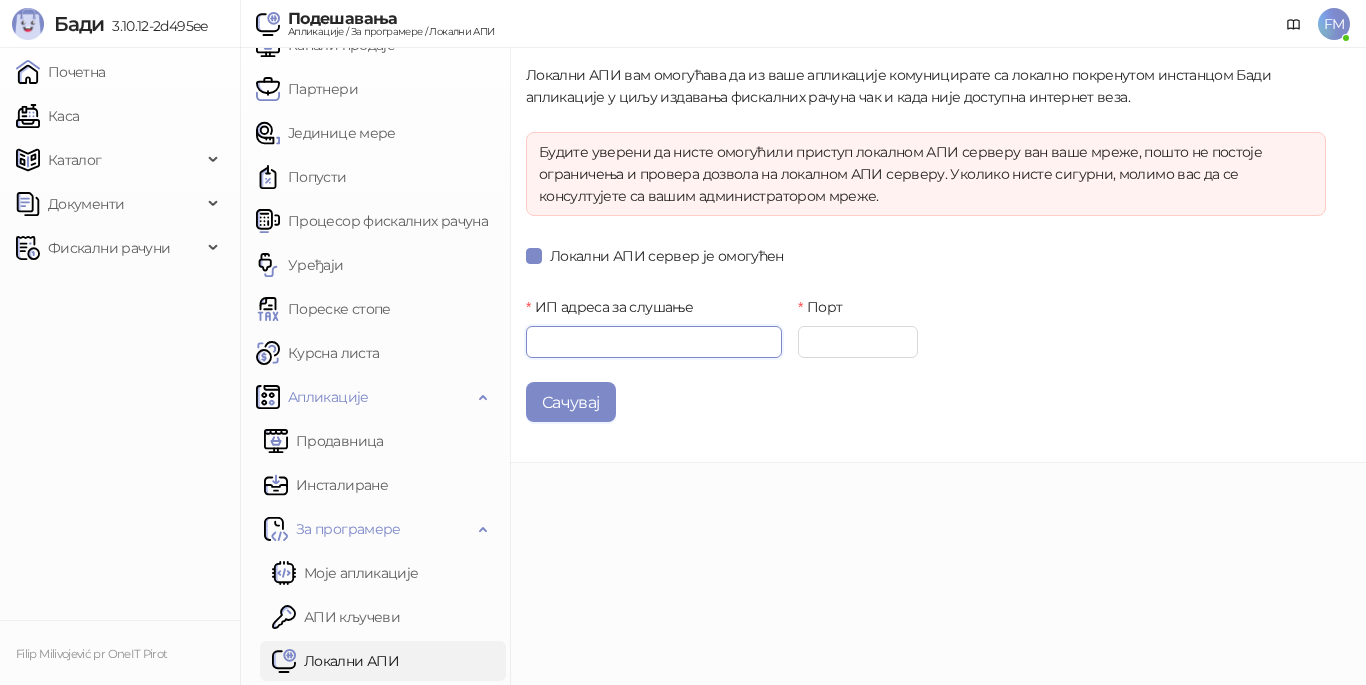 click on "ИП адреса за слушање" at bounding box center [654, 342] 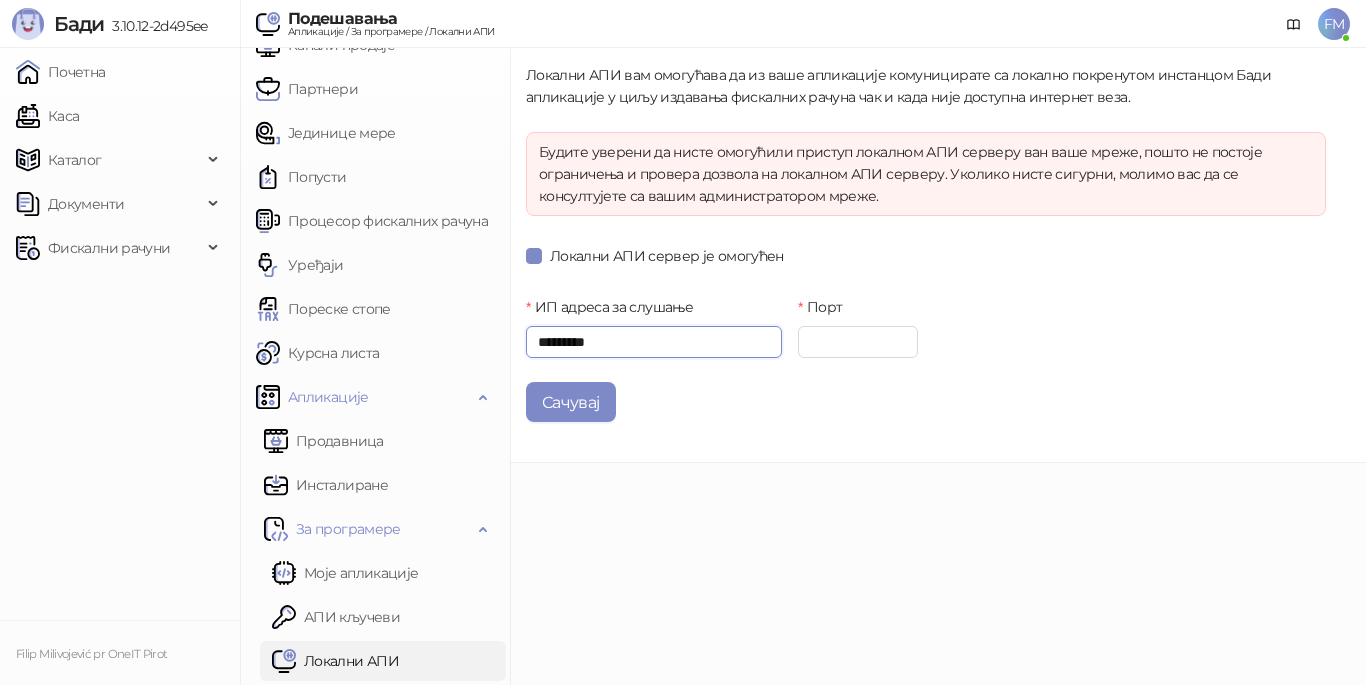 type on "*********" 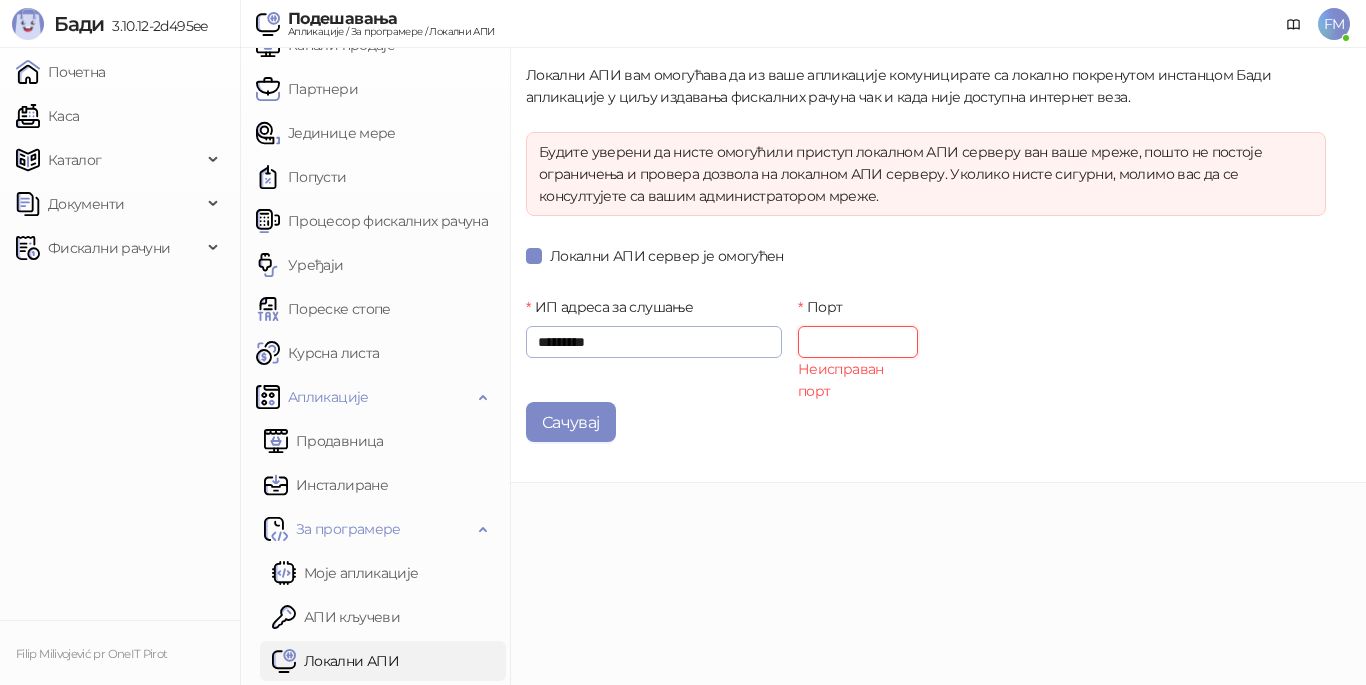 type on "*" 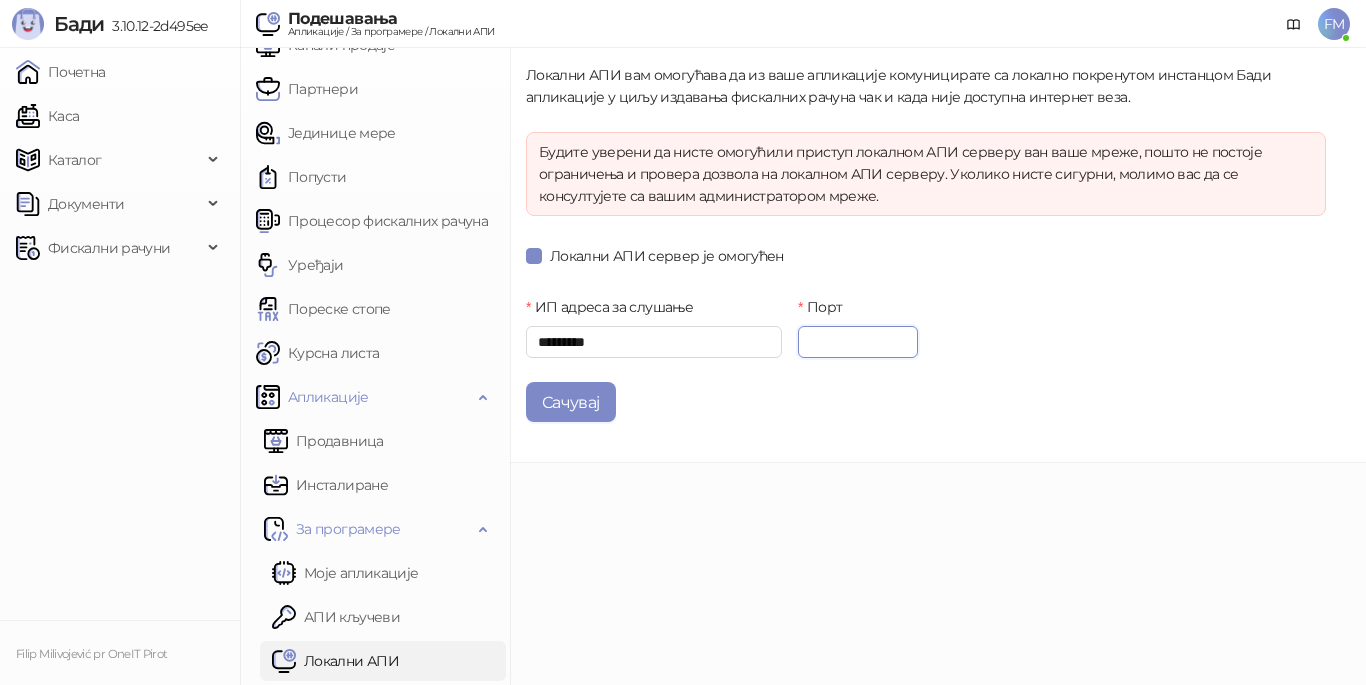 type on "****" 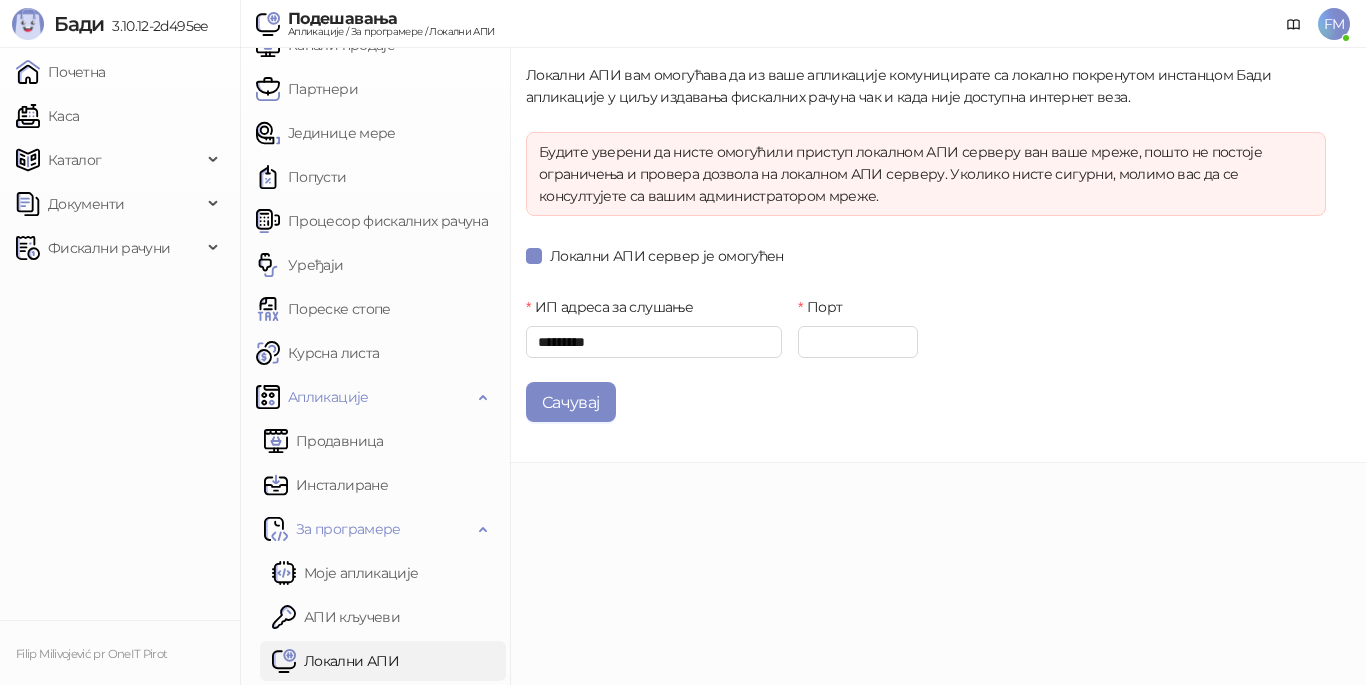 click on "ИП адреса за слушање *********" at bounding box center [654, 339] 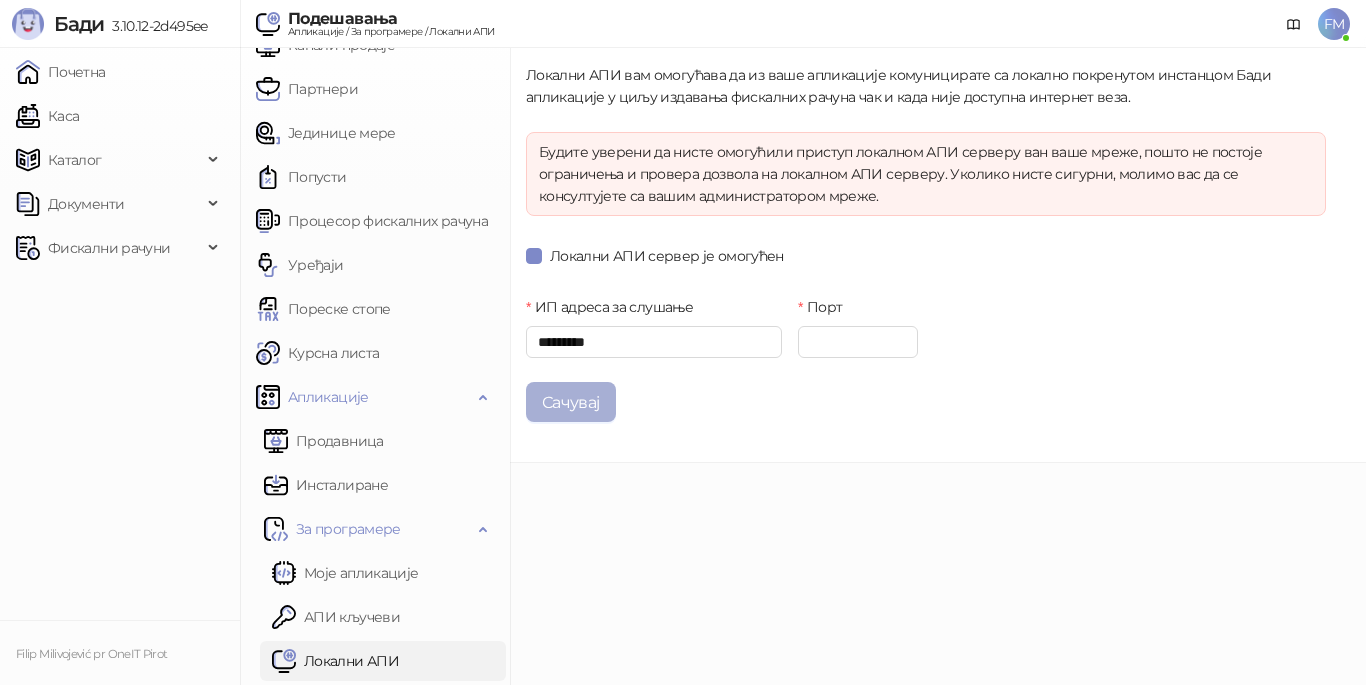 click on "Сачувај" at bounding box center (571, 402) 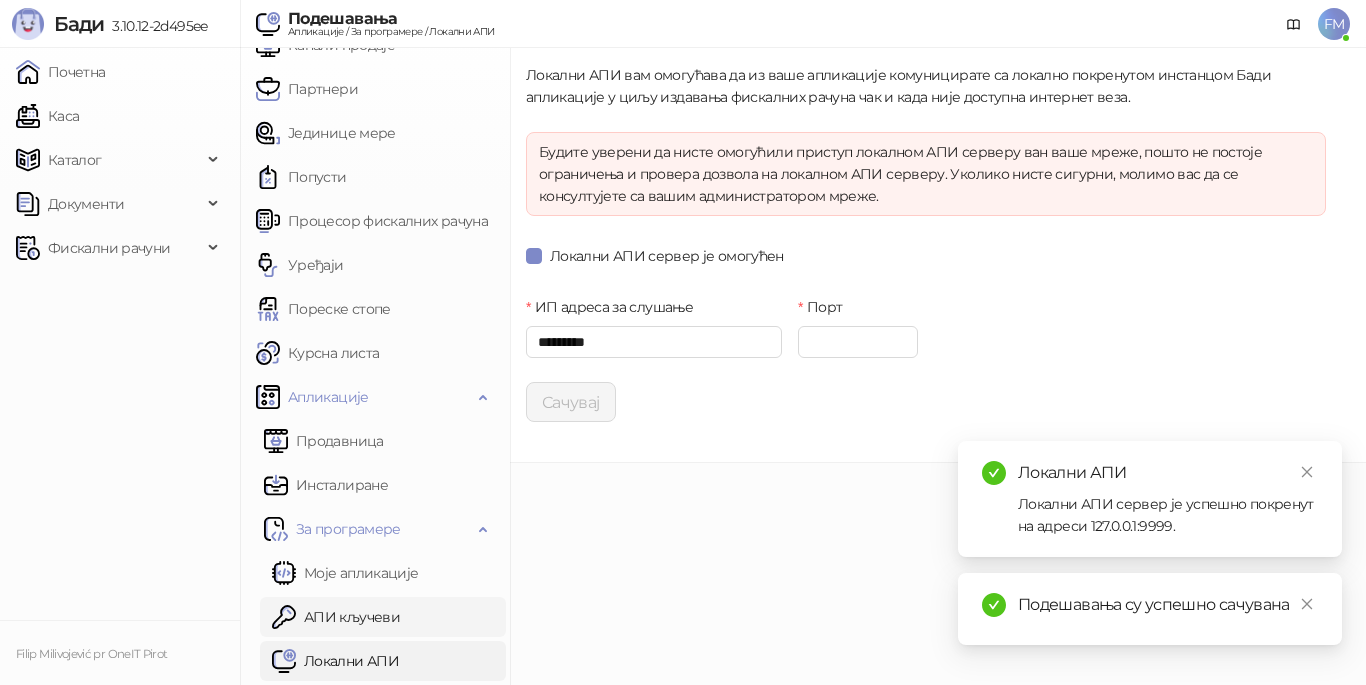 click on "АПИ кључеви" at bounding box center (336, 617) 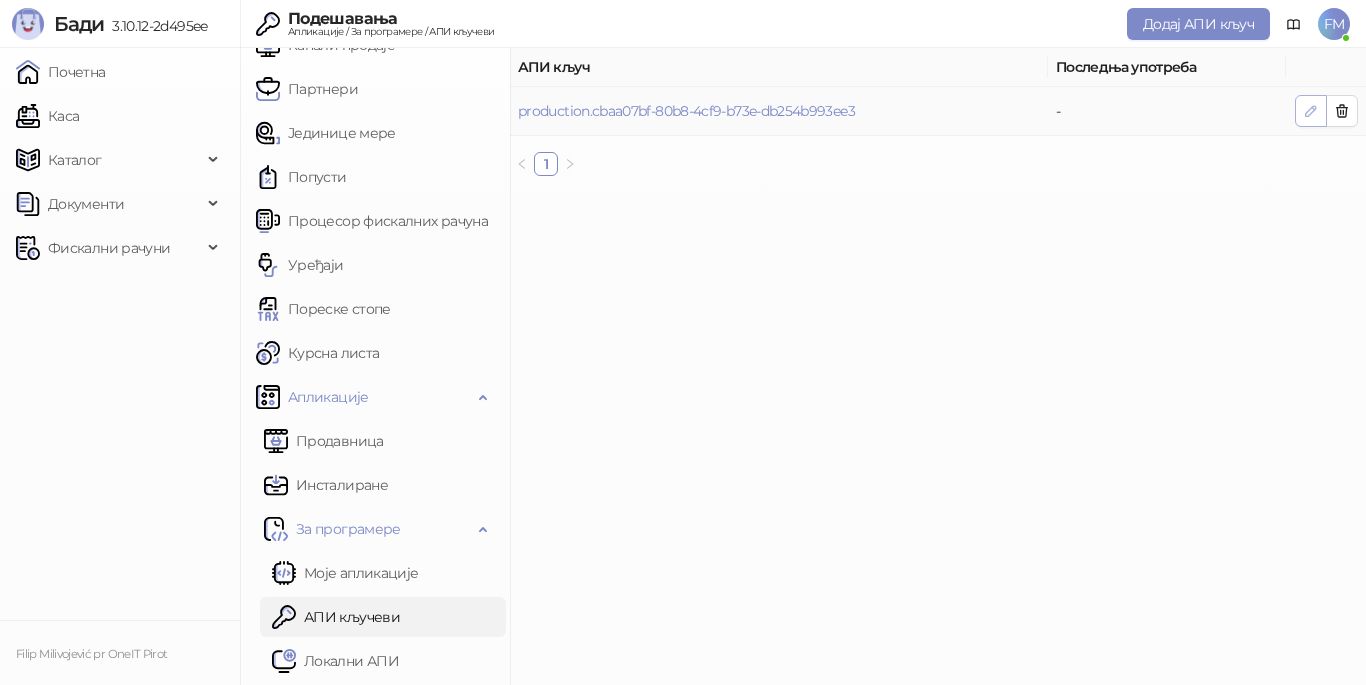 click at bounding box center [1311, 111] 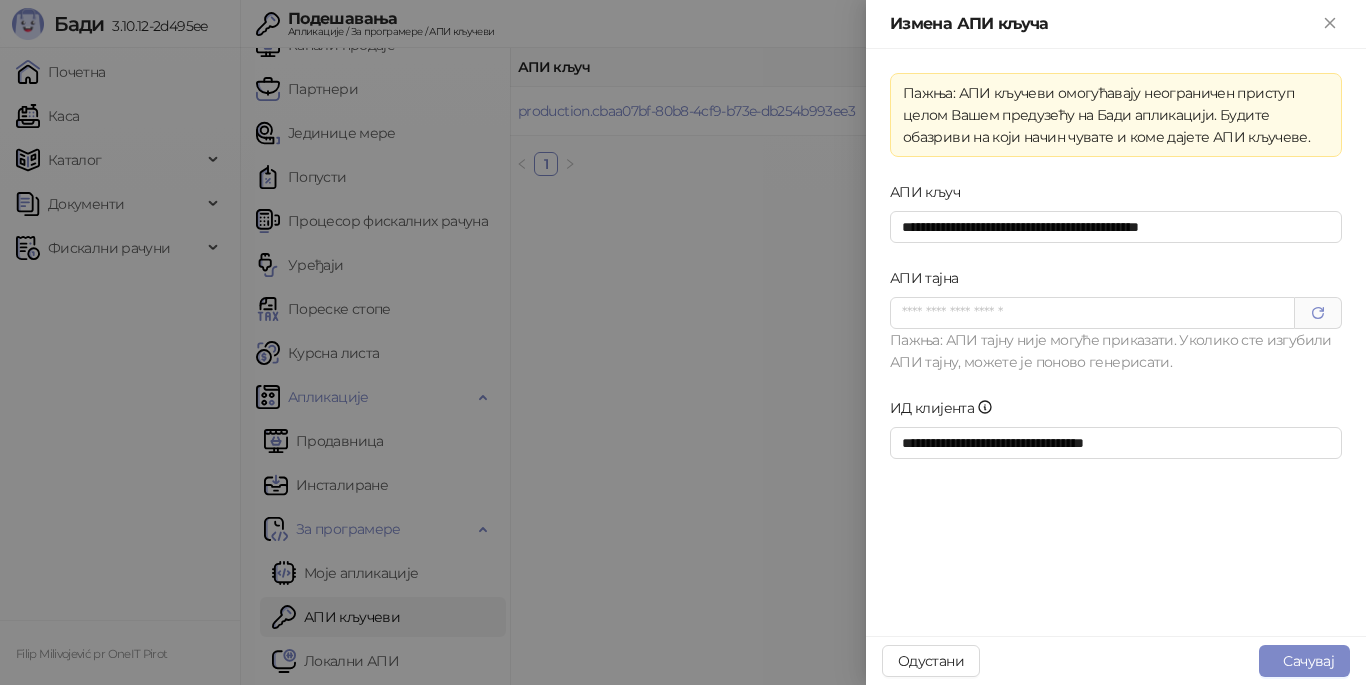 click on "ИД клијента" at bounding box center [1116, 412] 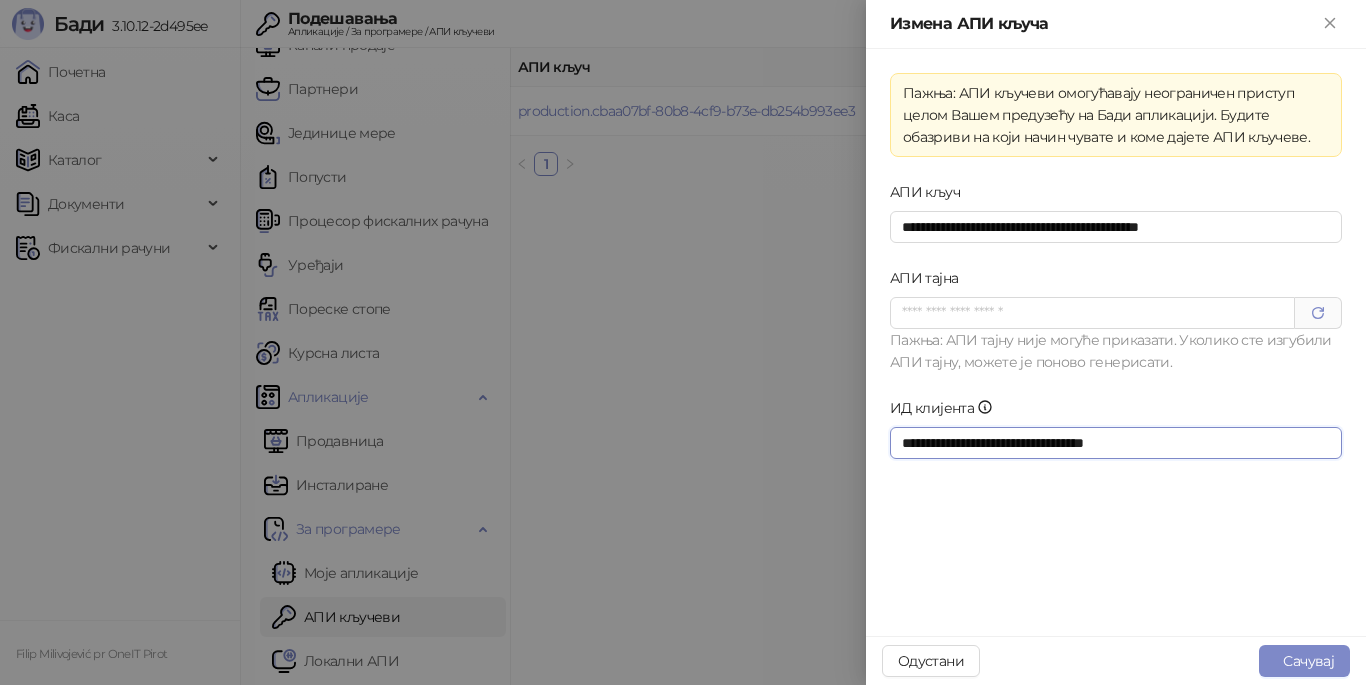 click on "**********" at bounding box center (1116, 443) 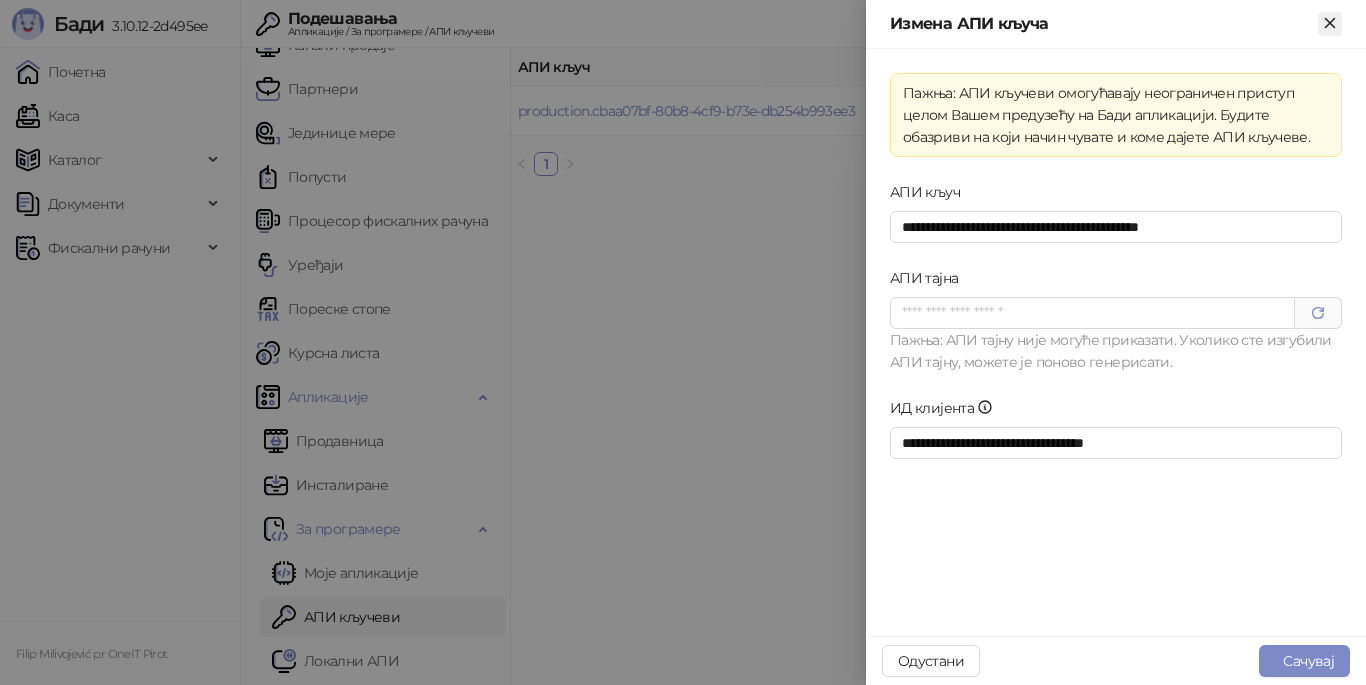 click 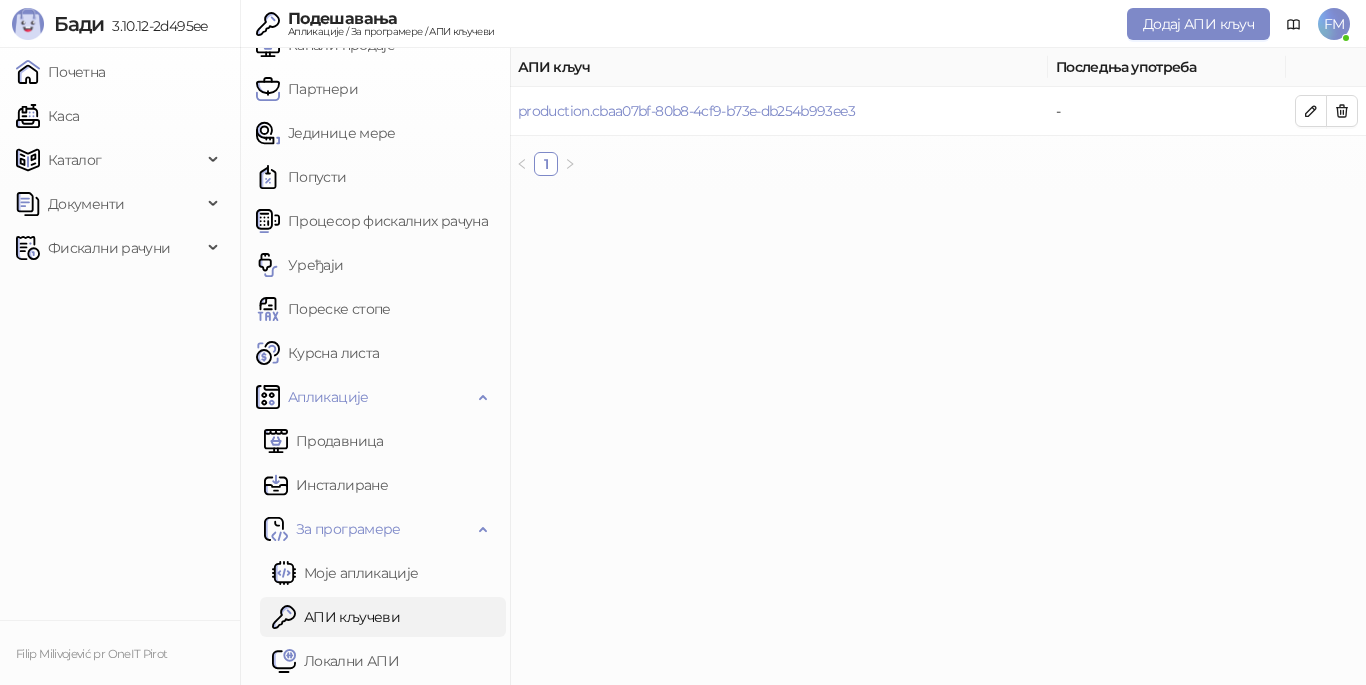 click on "Локални АПИ" at bounding box center (335, 661) 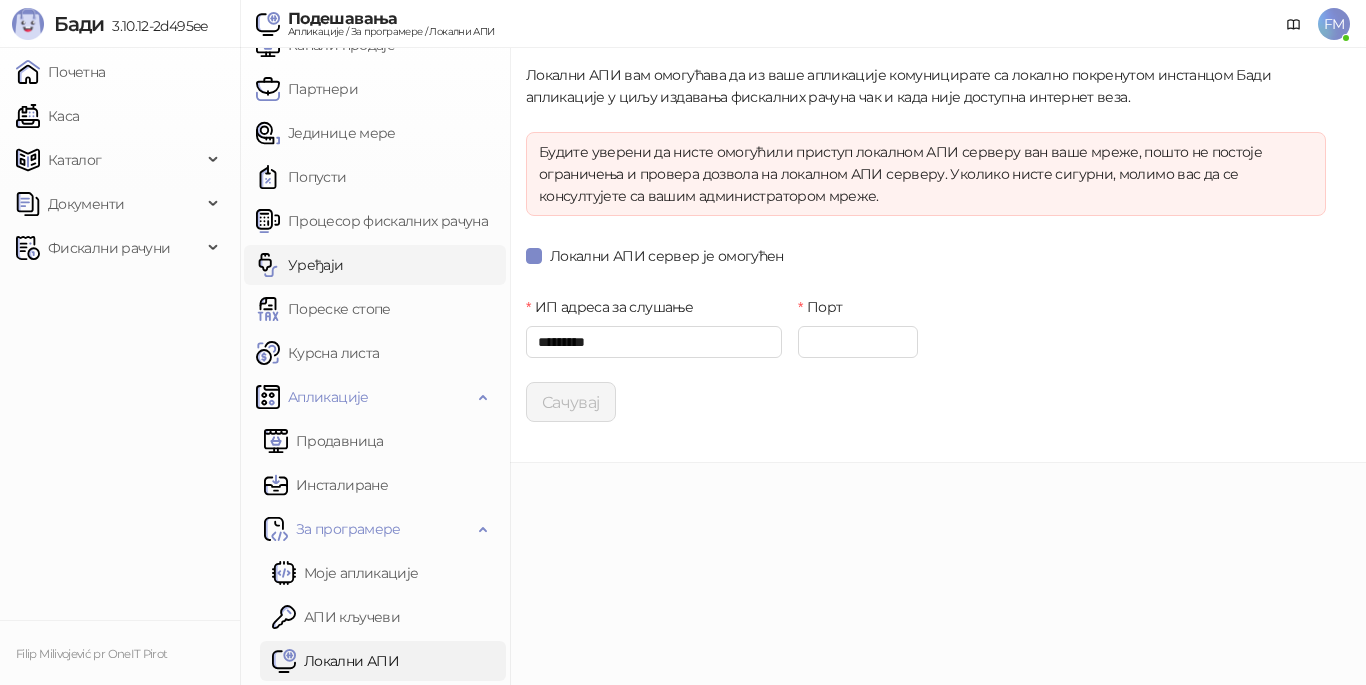 click on "Уређаји" at bounding box center (300, 265) 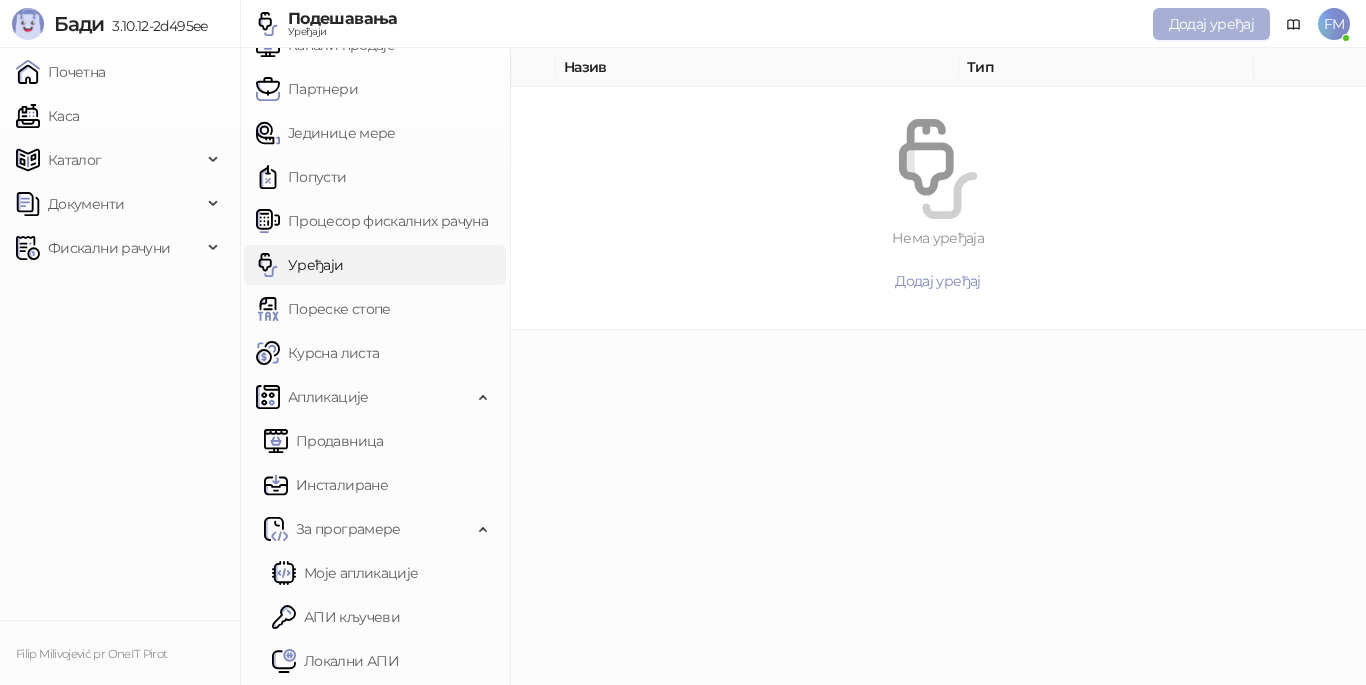 click on "Додај уређај" at bounding box center [1211, 24] 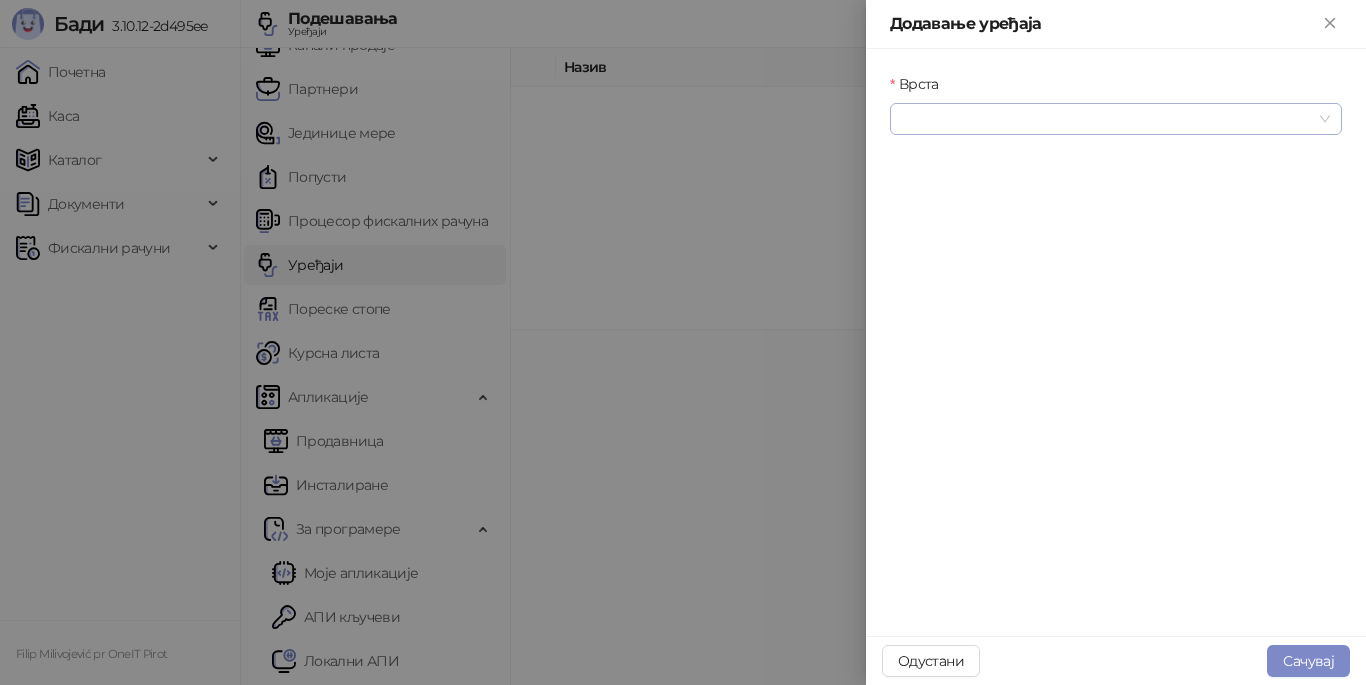 click on "Врста" at bounding box center (1107, 119) 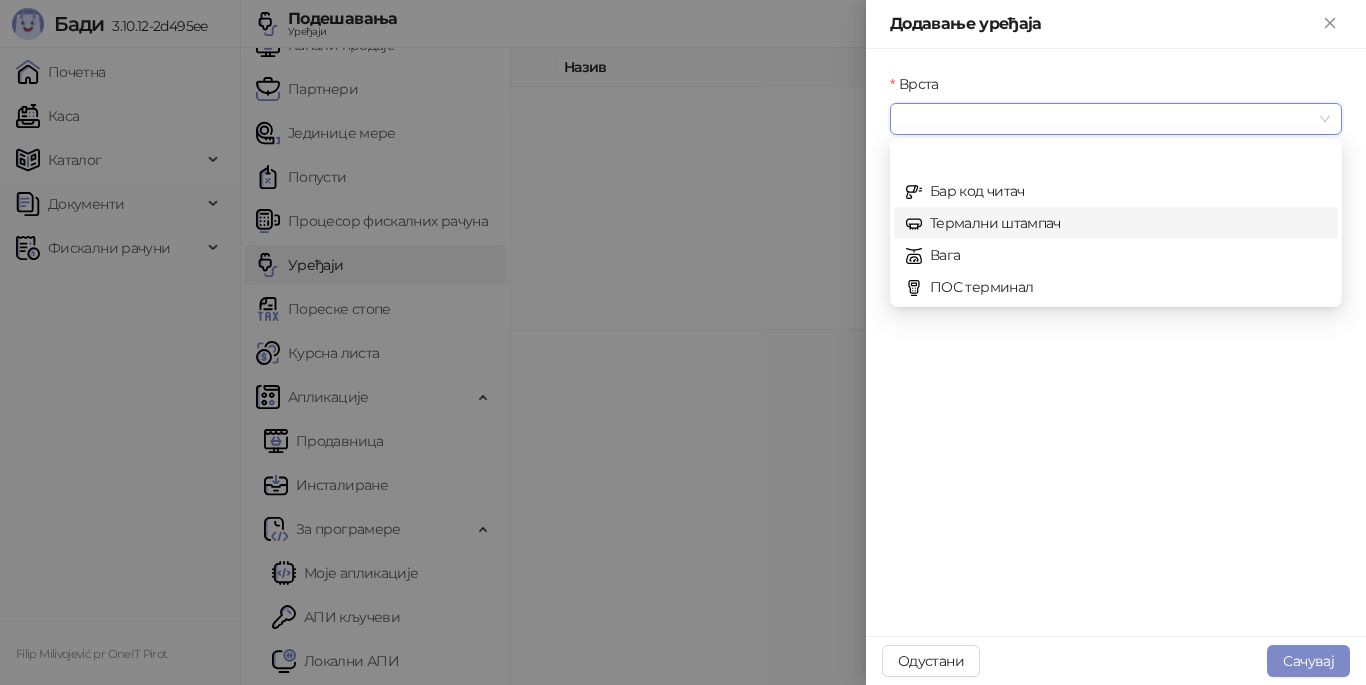 click on "Термални штампач" at bounding box center [1116, 223] 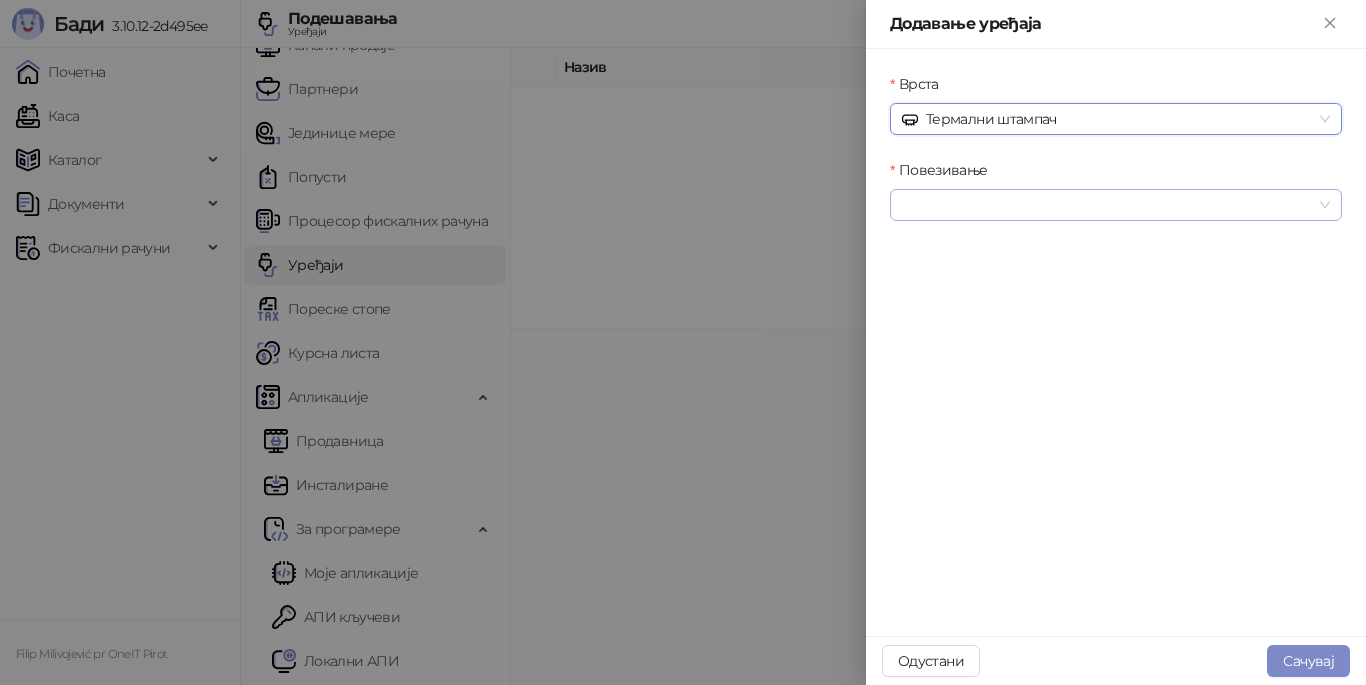 click on "Повезивање" at bounding box center [1107, 205] 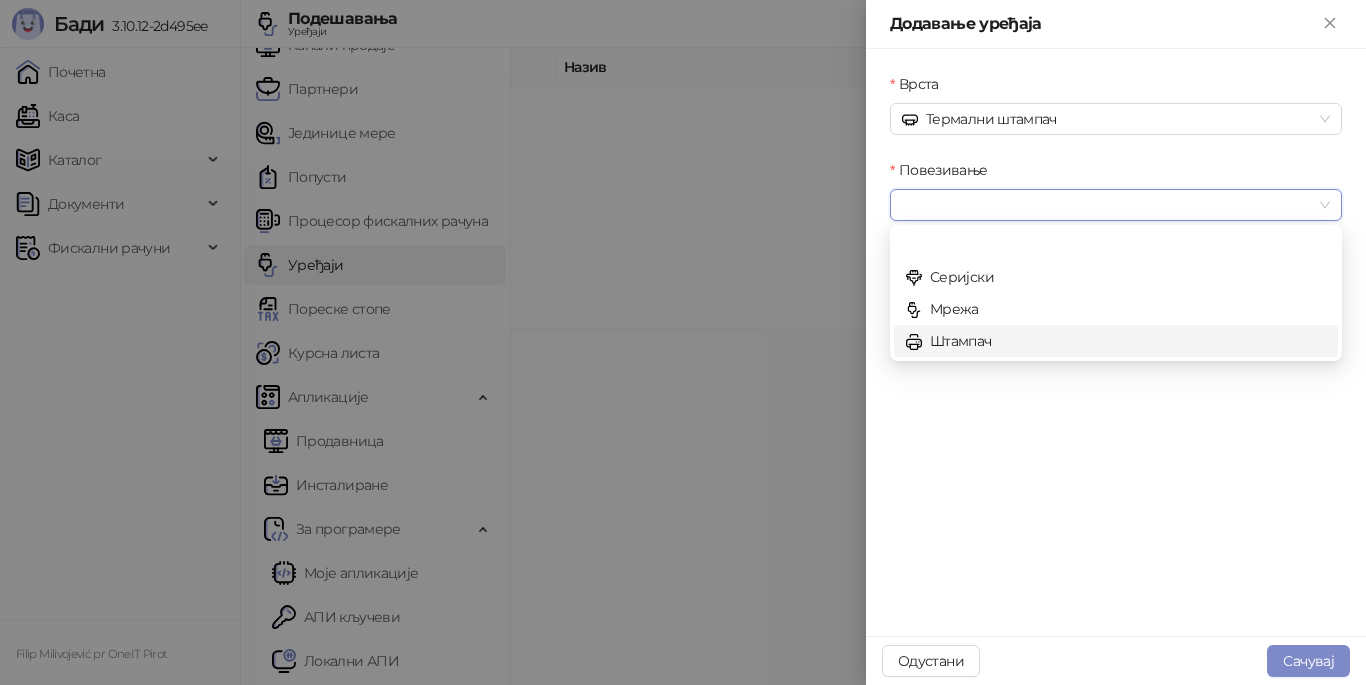 click on "Штампач" at bounding box center [1116, 341] 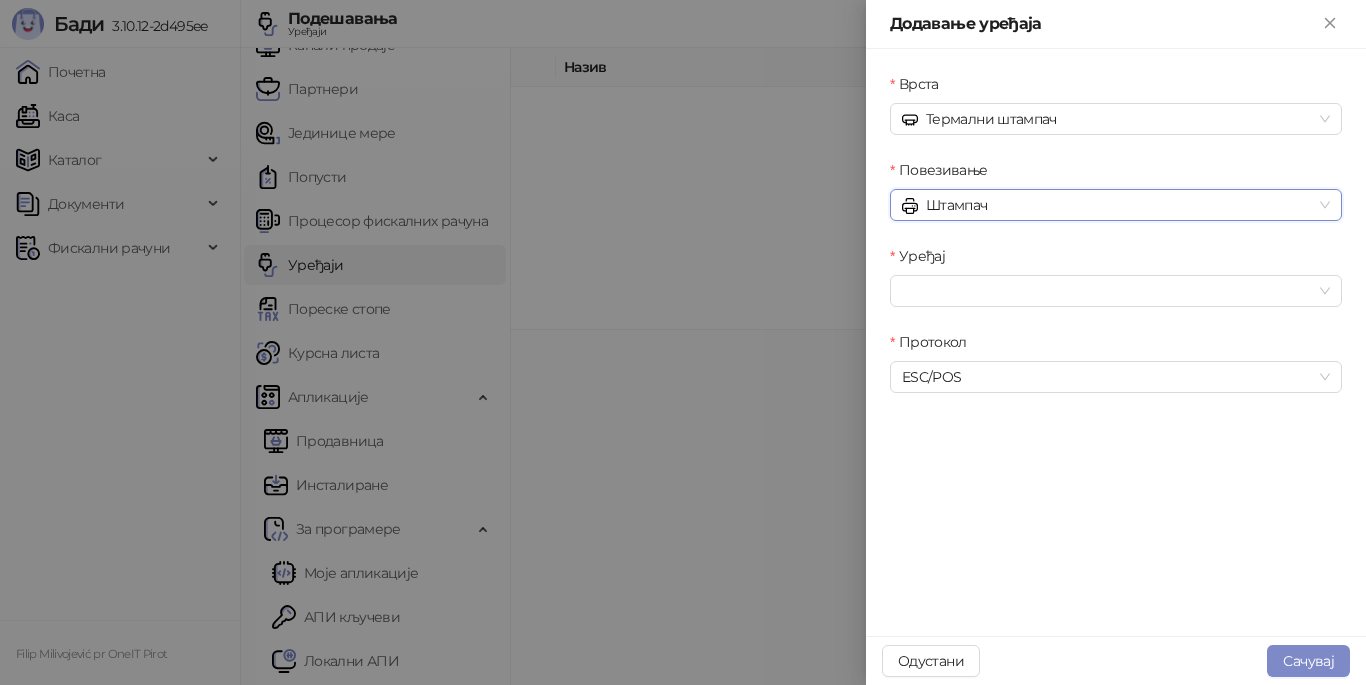 click on "Уређај" at bounding box center (1116, 260) 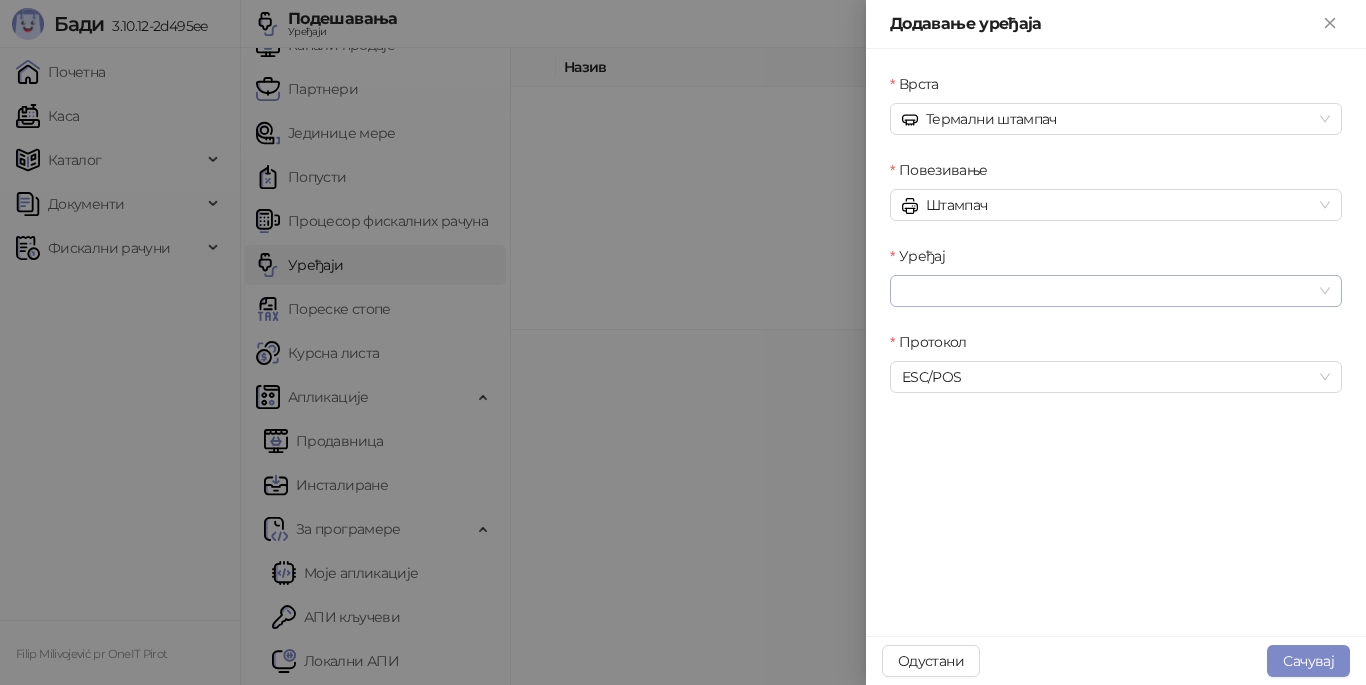 click on "Уређај" at bounding box center [1107, 291] 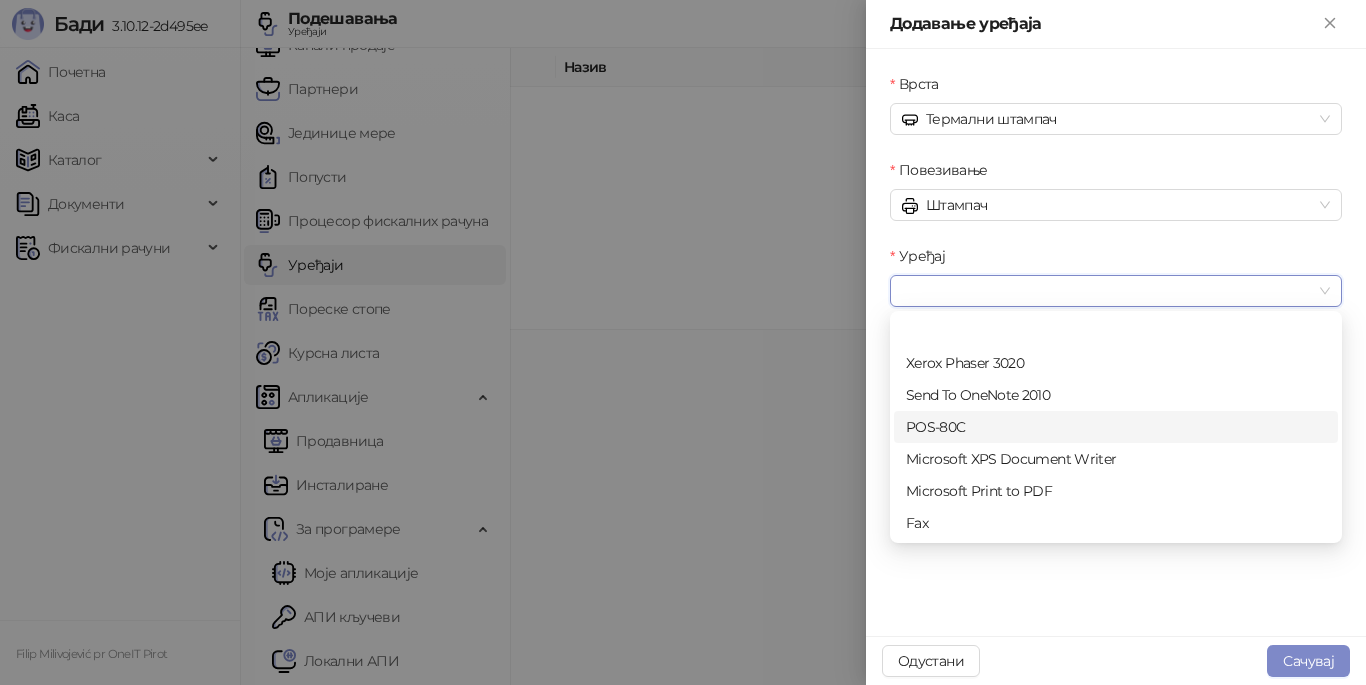 click on "POS-80C" at bounding box center (1116, 427) 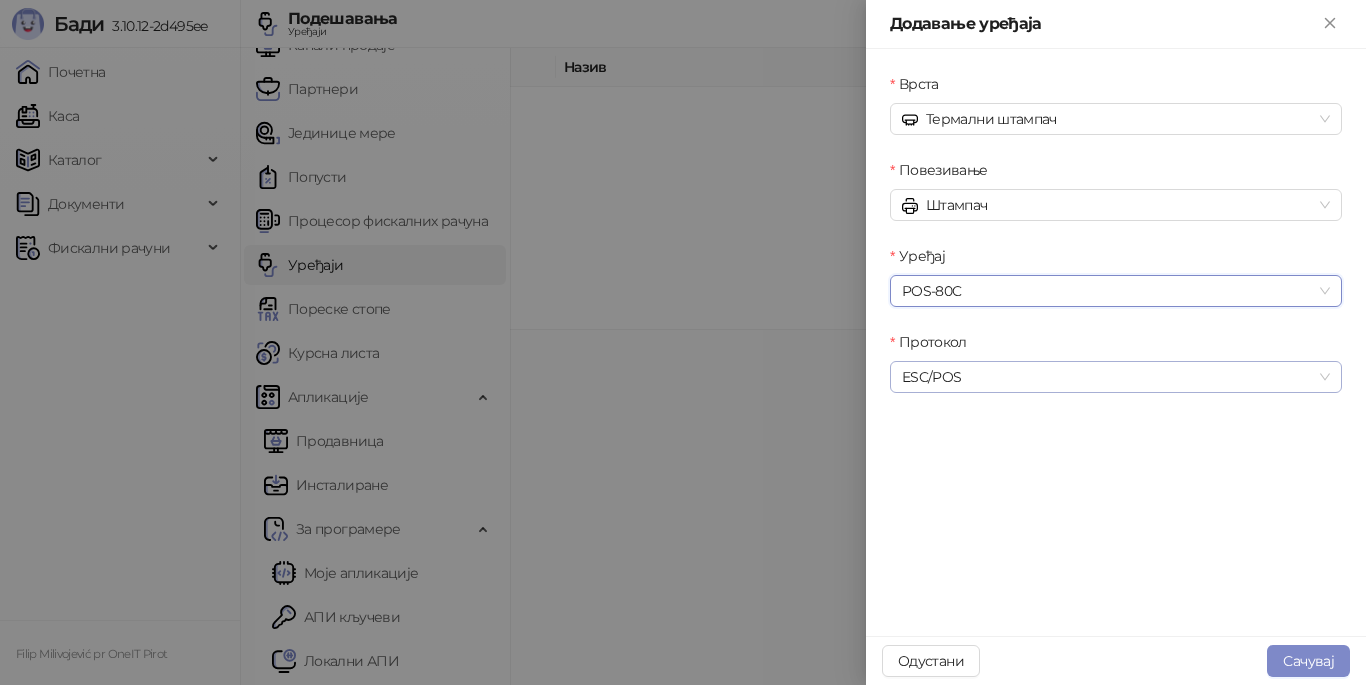 click on "ESC/POS" at bounding box center [1116, 377] 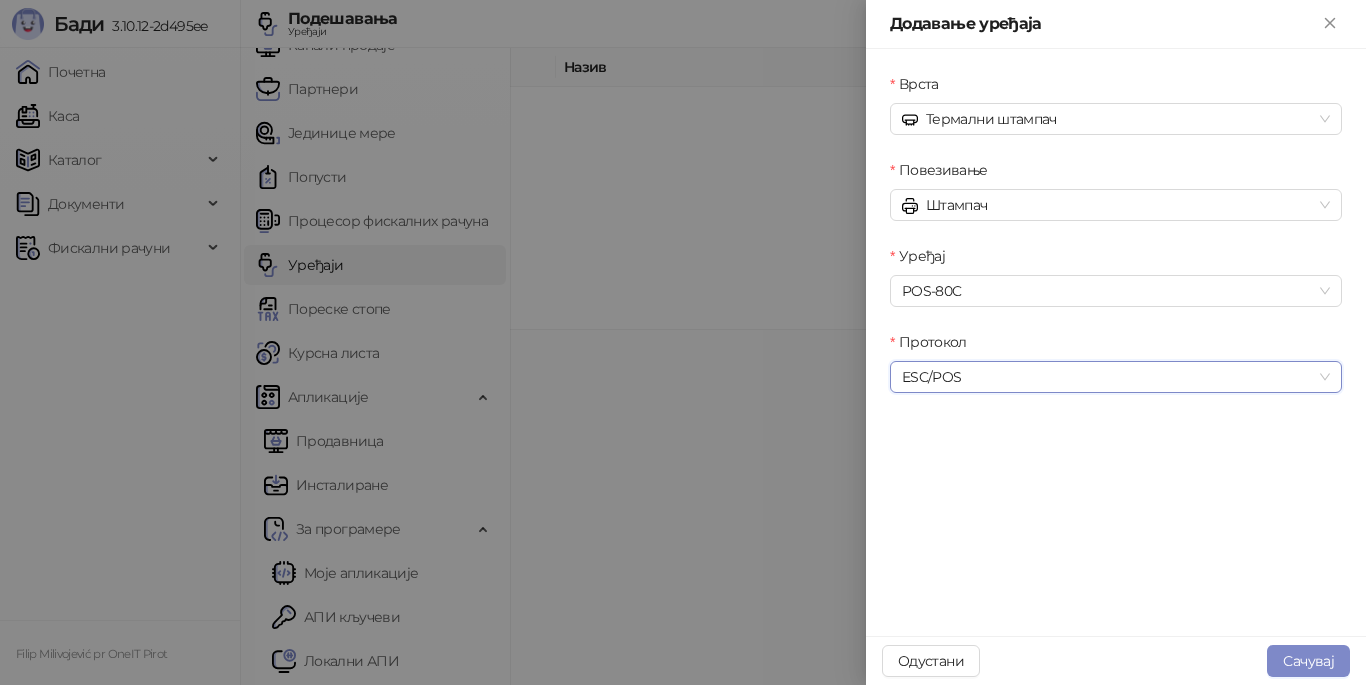 click on "ESC/POS" at bounding box center (1116, 377) 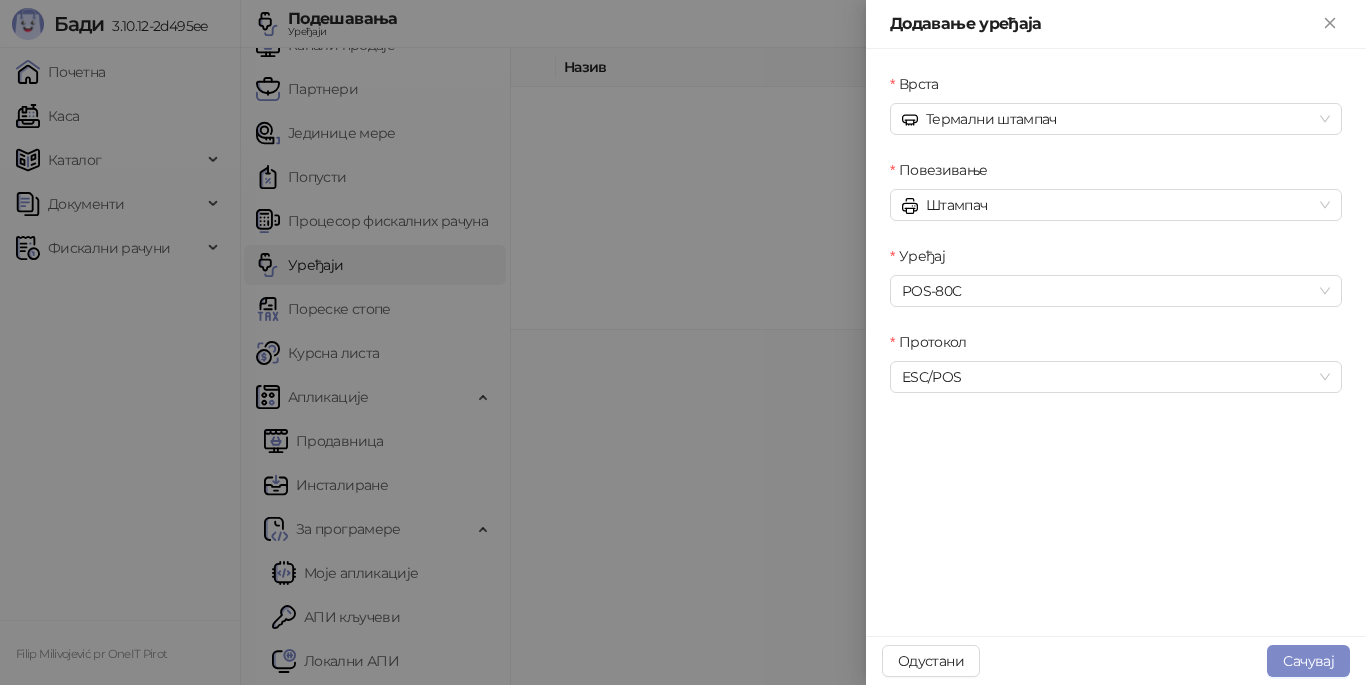 drag, startPoint x: 1284, startPoint y: 650, endPoint x: 1250, endPoint y: 531, distance: 123.76187 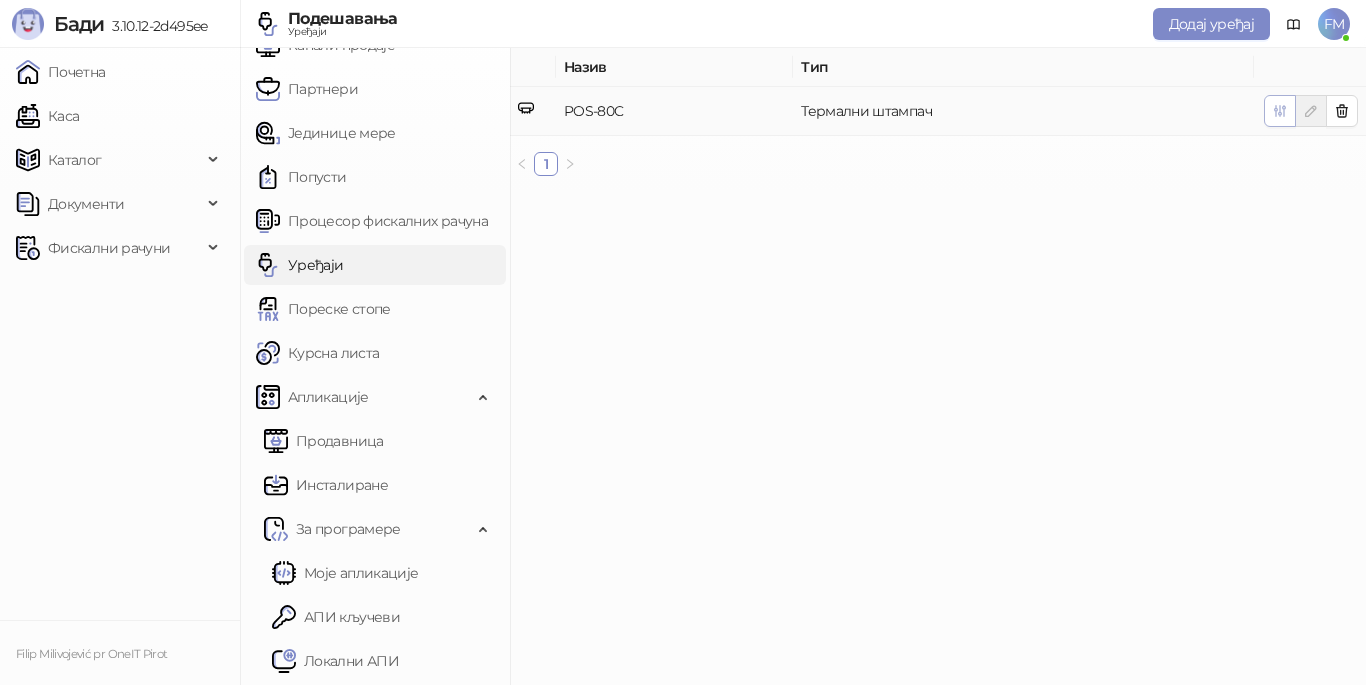 click 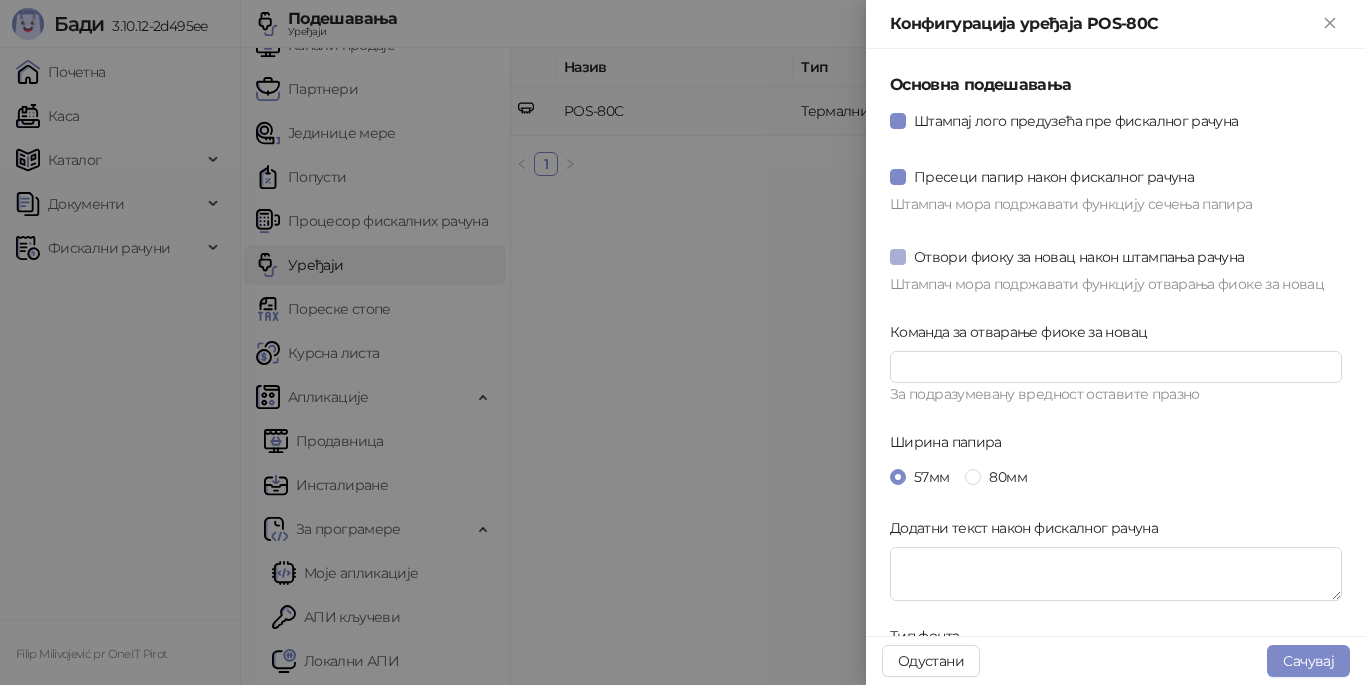 click on "Отвори фиоку за новац након штампања рачуна" at bounding box center (1079, 257) 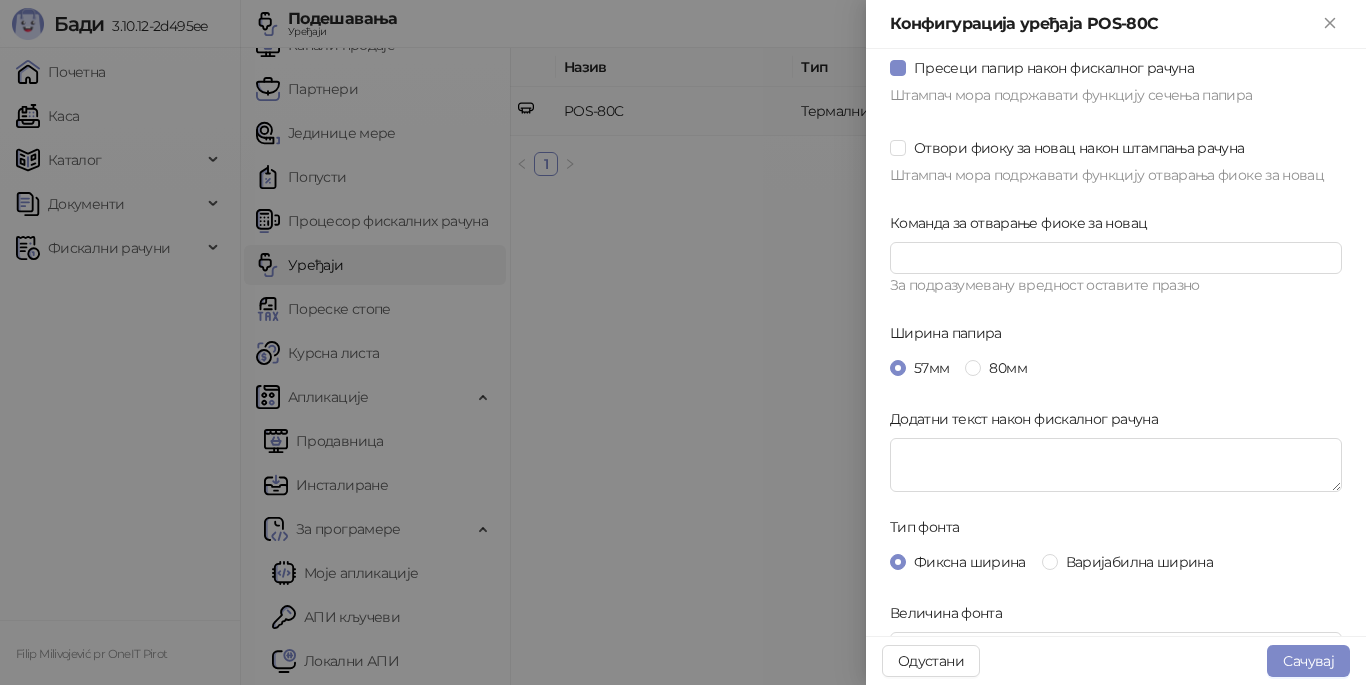 scroll, scrollTop: 200, scrollLeft: 0, axis: vertical 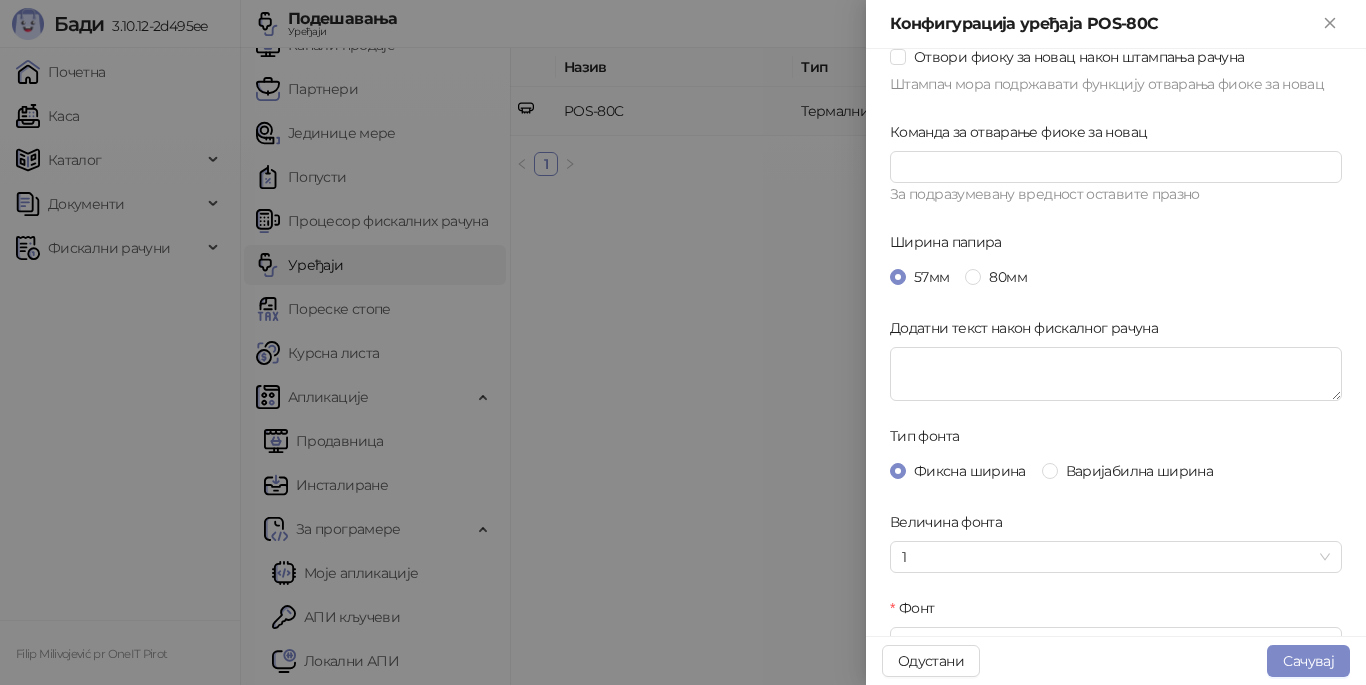 click on "80мм" at bounding box center (1007, 277) 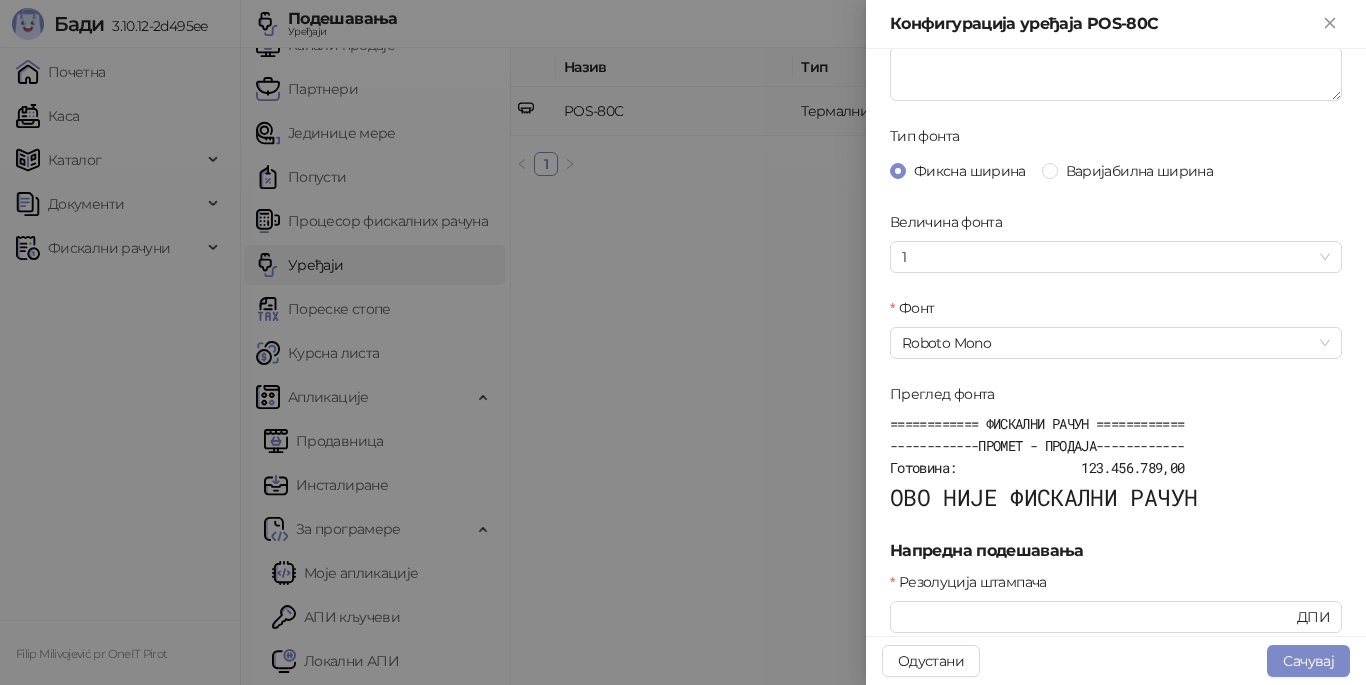scroll, scrollTop: 805, scrollLeft: 0, axis: vertical 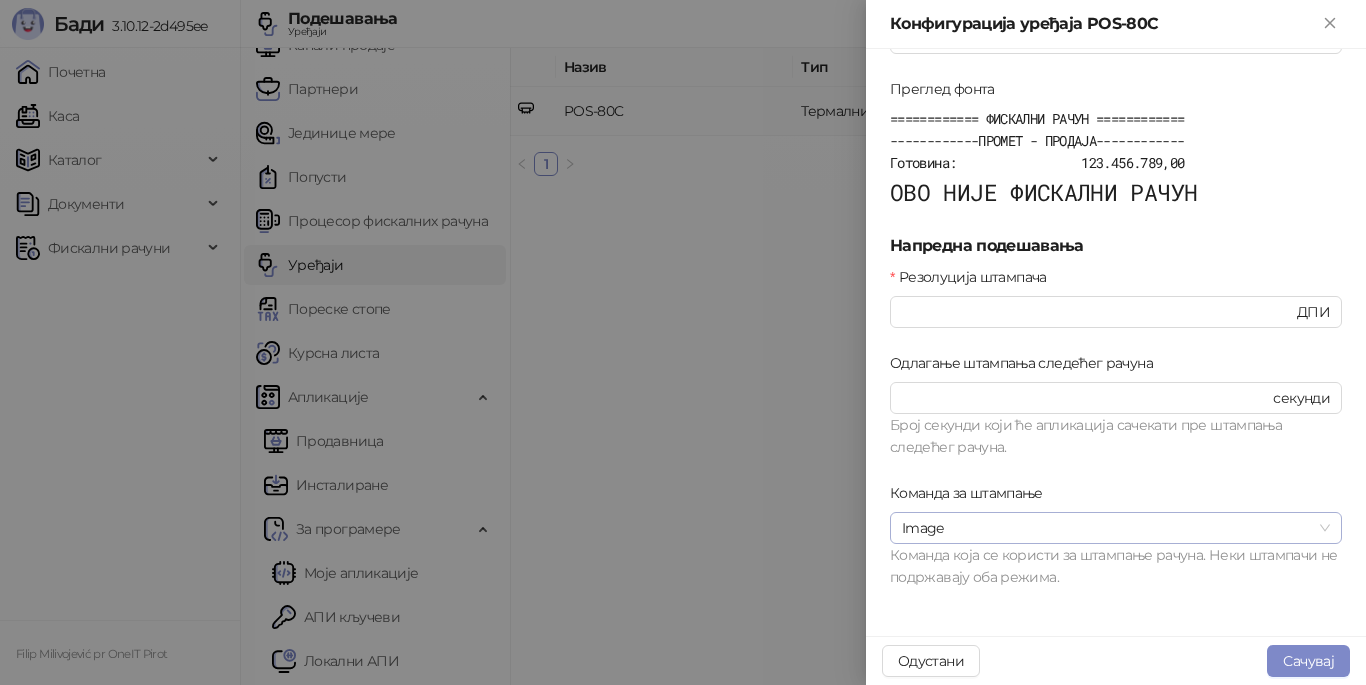 click on "Image" at bounding box center (1116, 528) 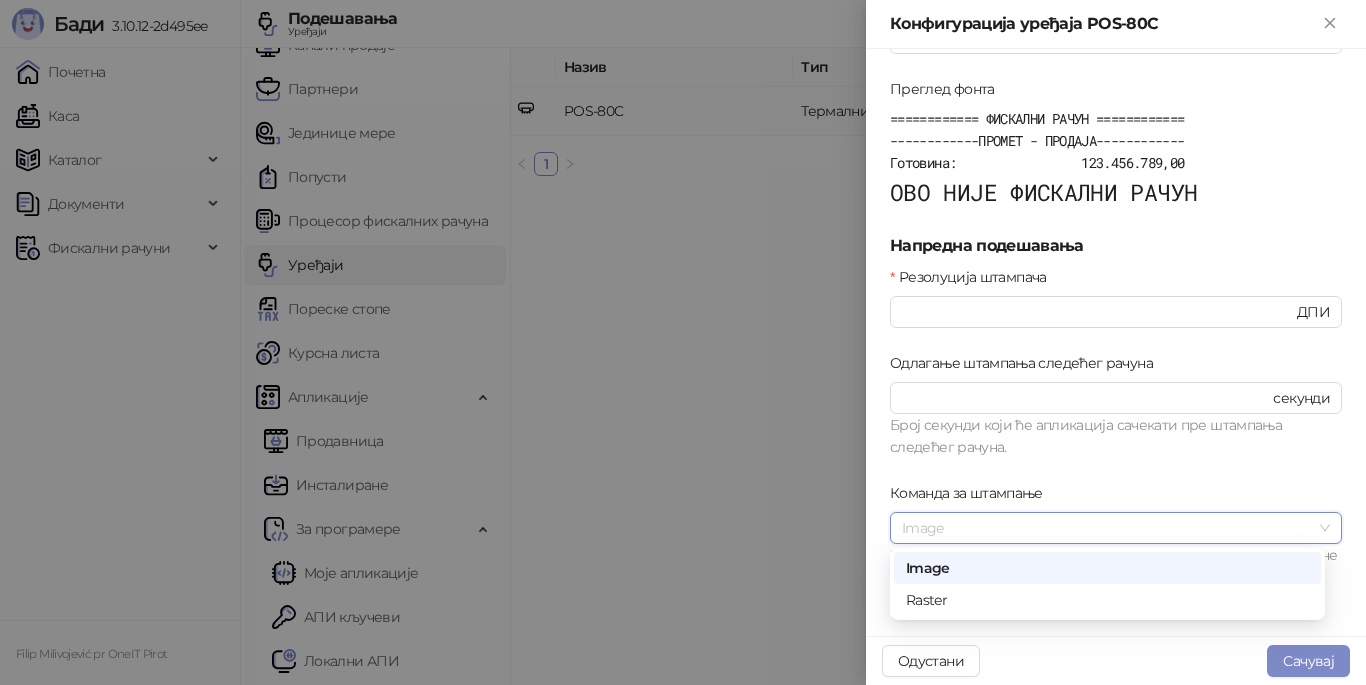 click on "Image" at bounding box center [1116, 528] 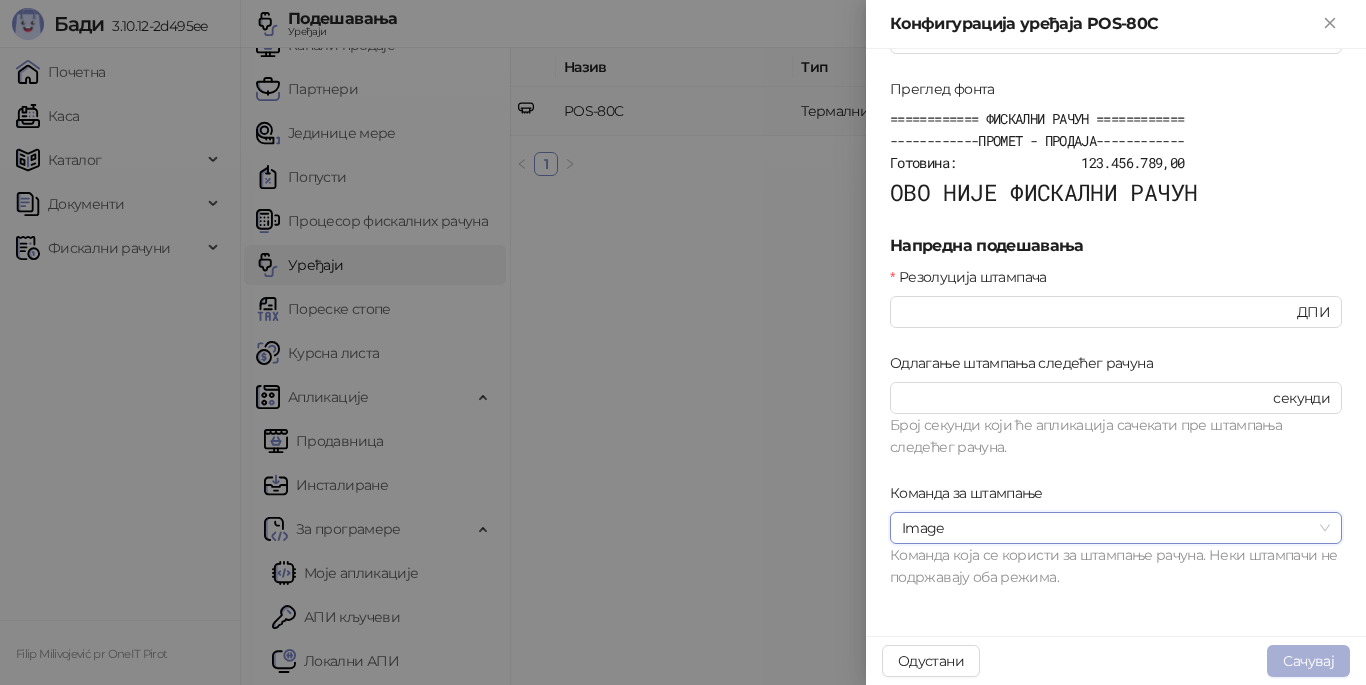 click on "Сачувај" at bounding box center (1308, 661) 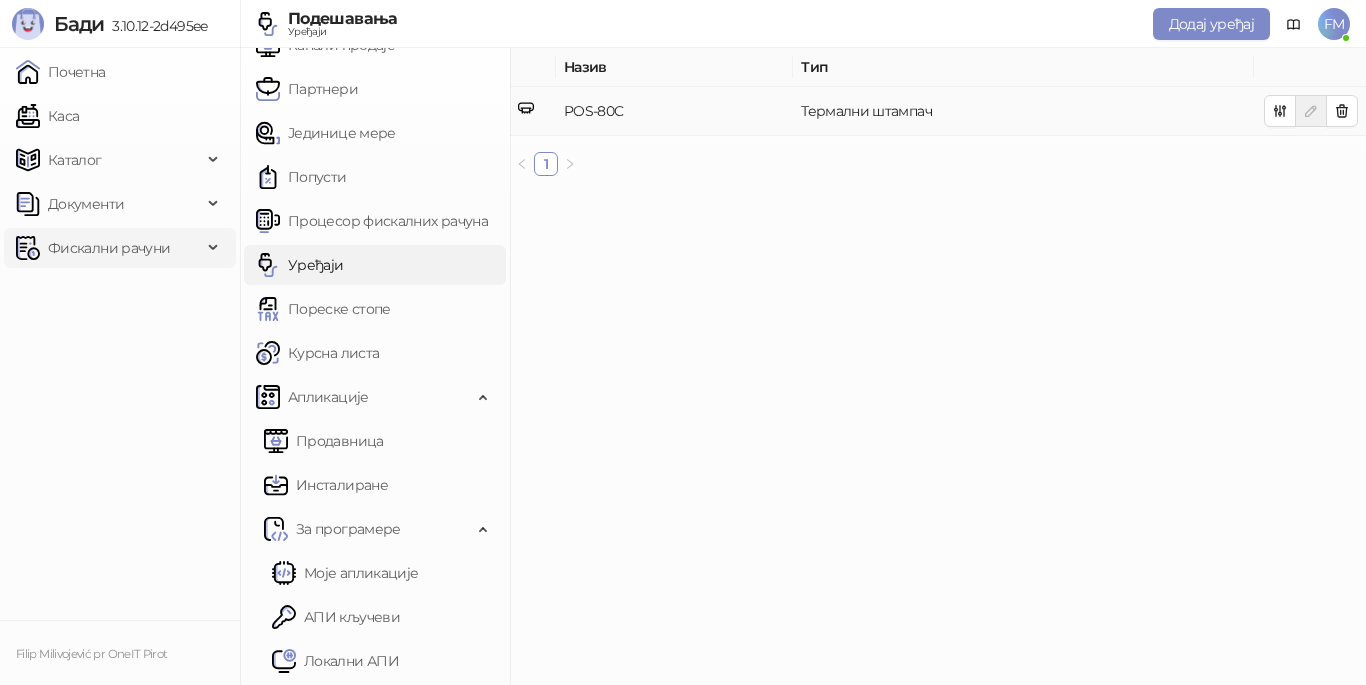 click on "Фискални рачуни" at bounding box center [109, 248] 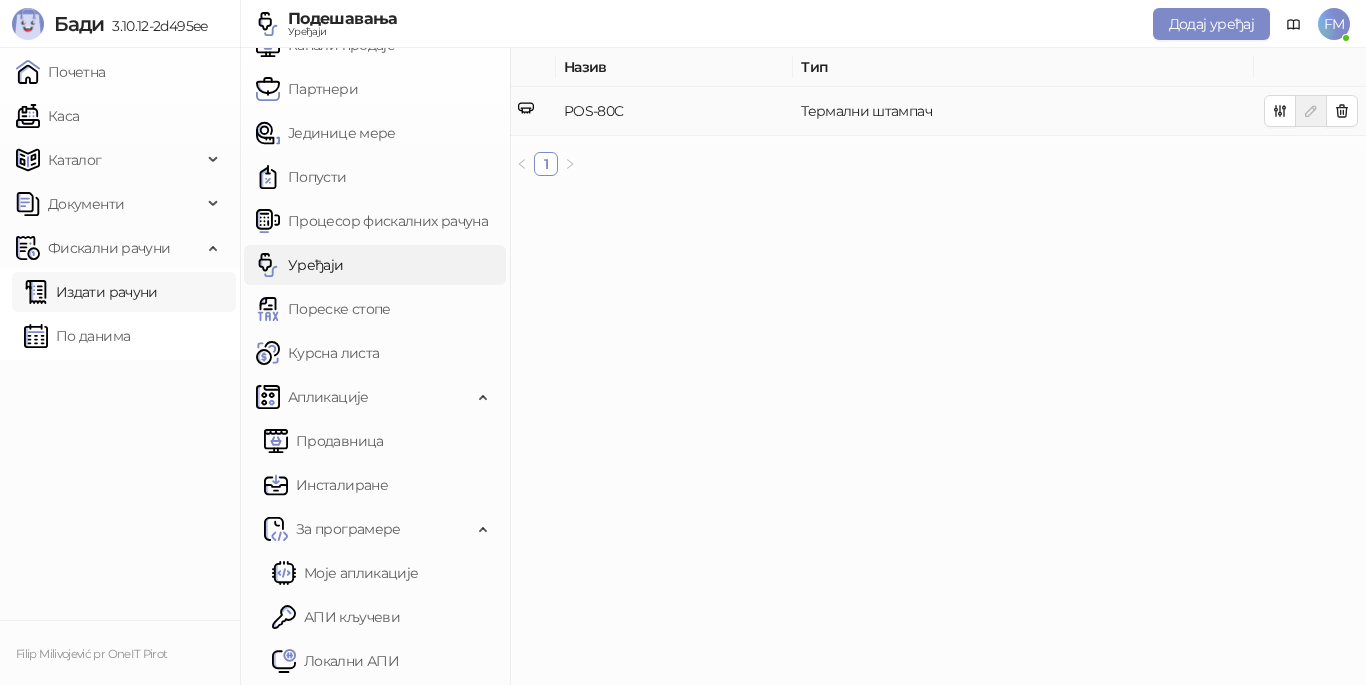 click on "Издати рачуни" at bounding box center (91, 292) 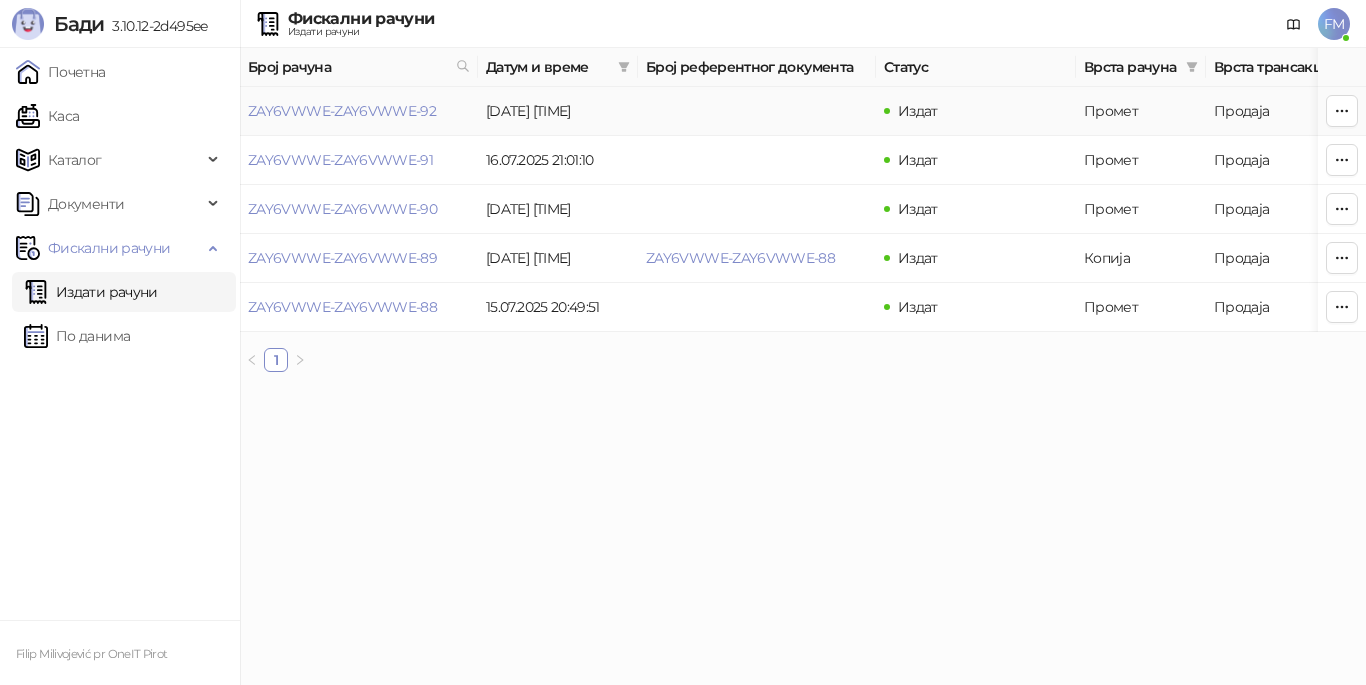 drag, startPoint x: 385, startPoint y: 105, endPoint x: 729, endPoint y: 215, distance: 361.15924 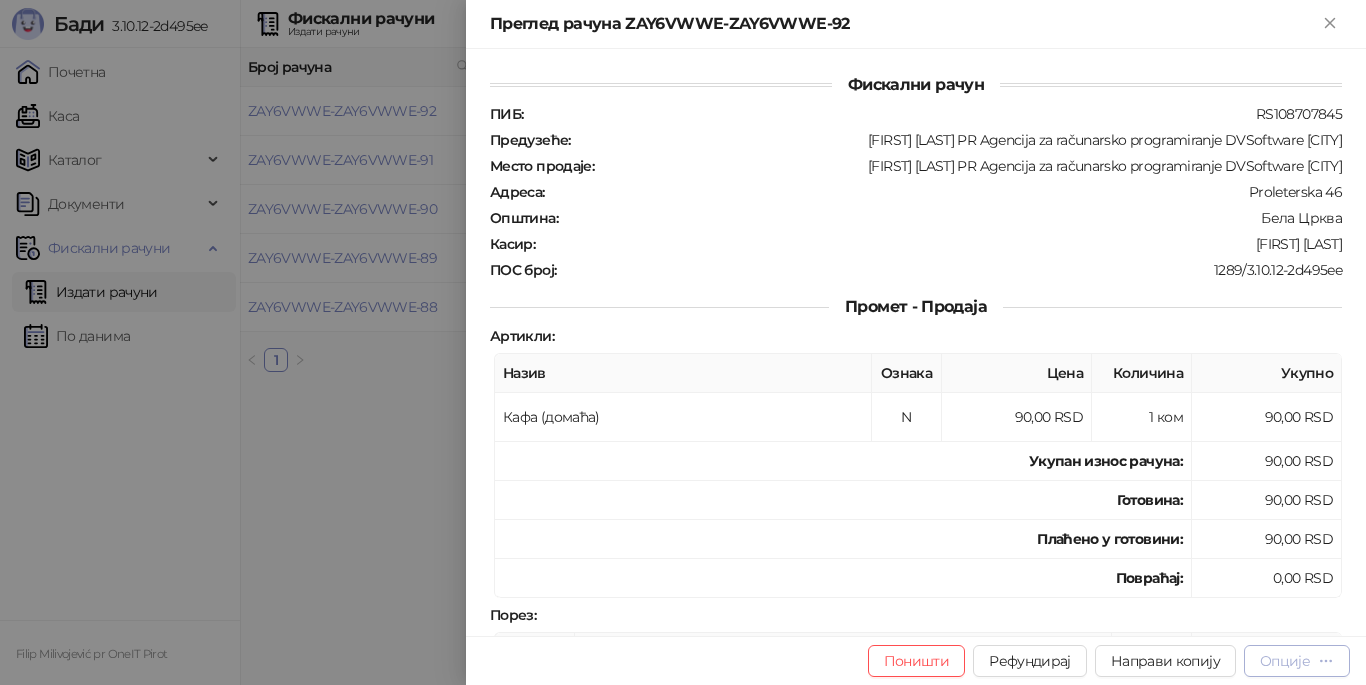 click 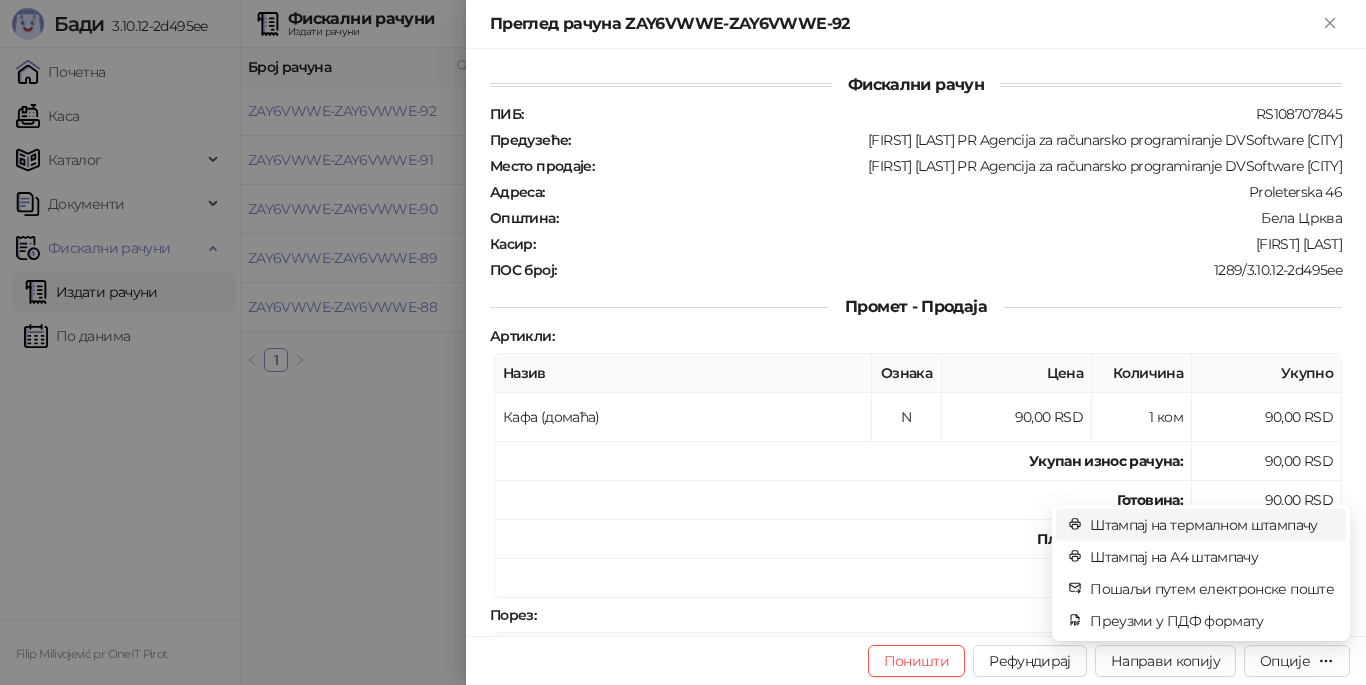 click on "Штампај на термалном штампачу" at bounding box center [1212, 525] 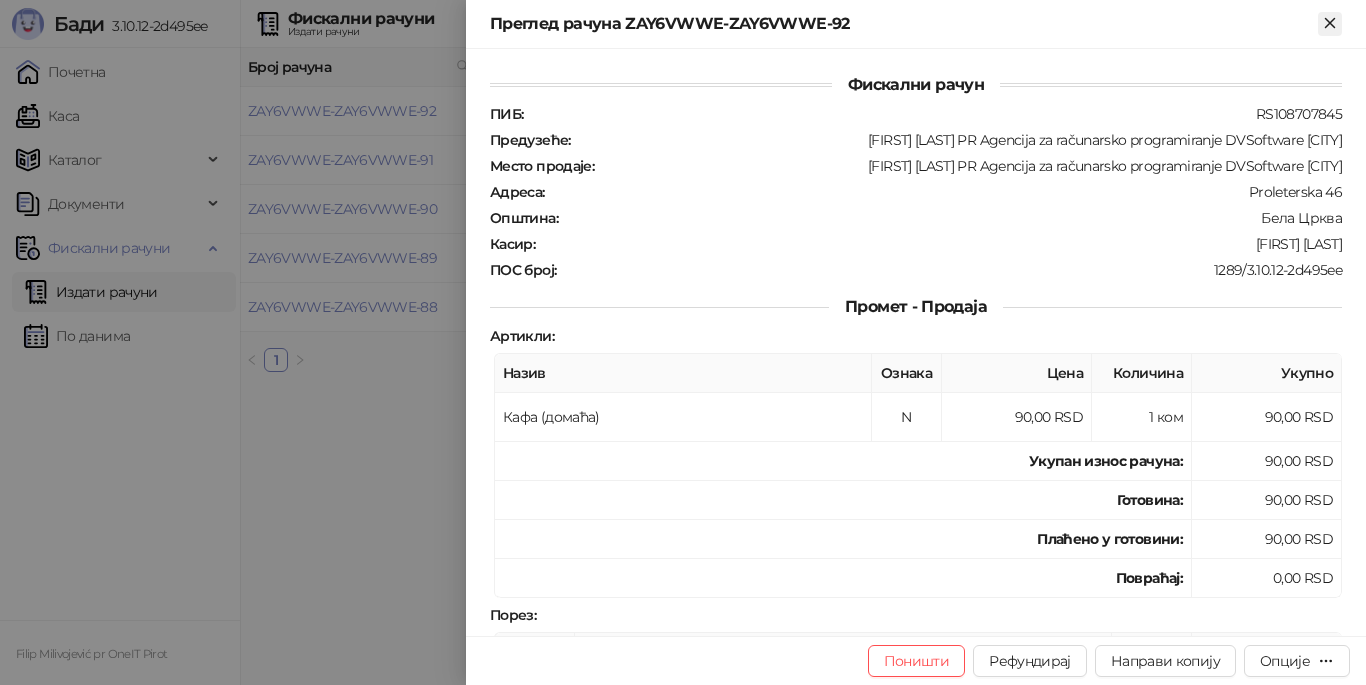 click 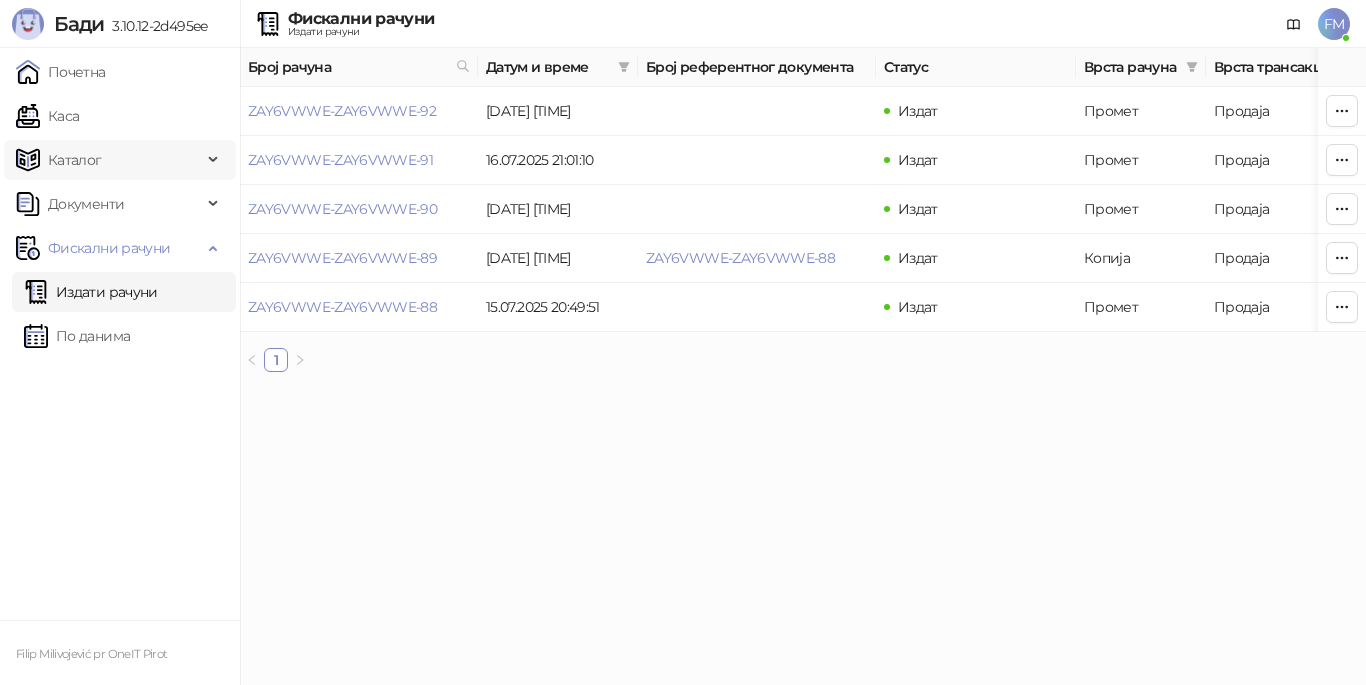 click on "Каталог" at bounding box center [75, 160] 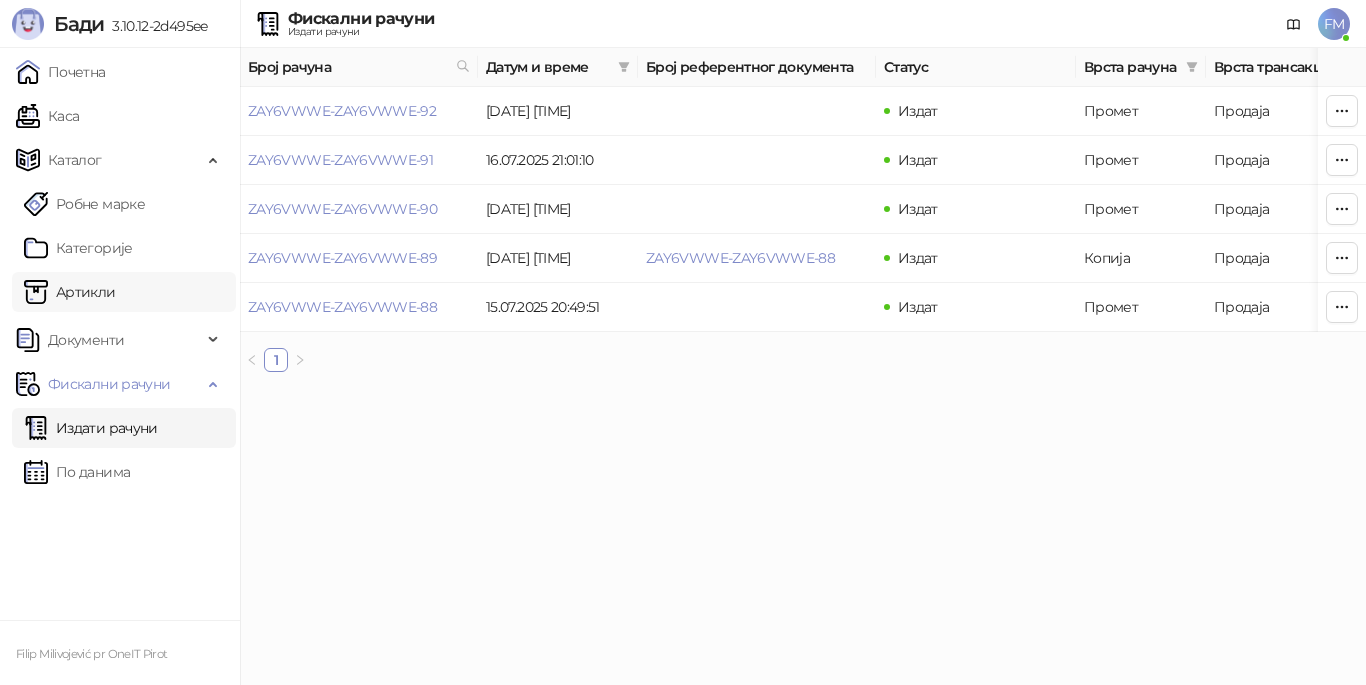 click on "Артикли" at bounding box center [70, 292] 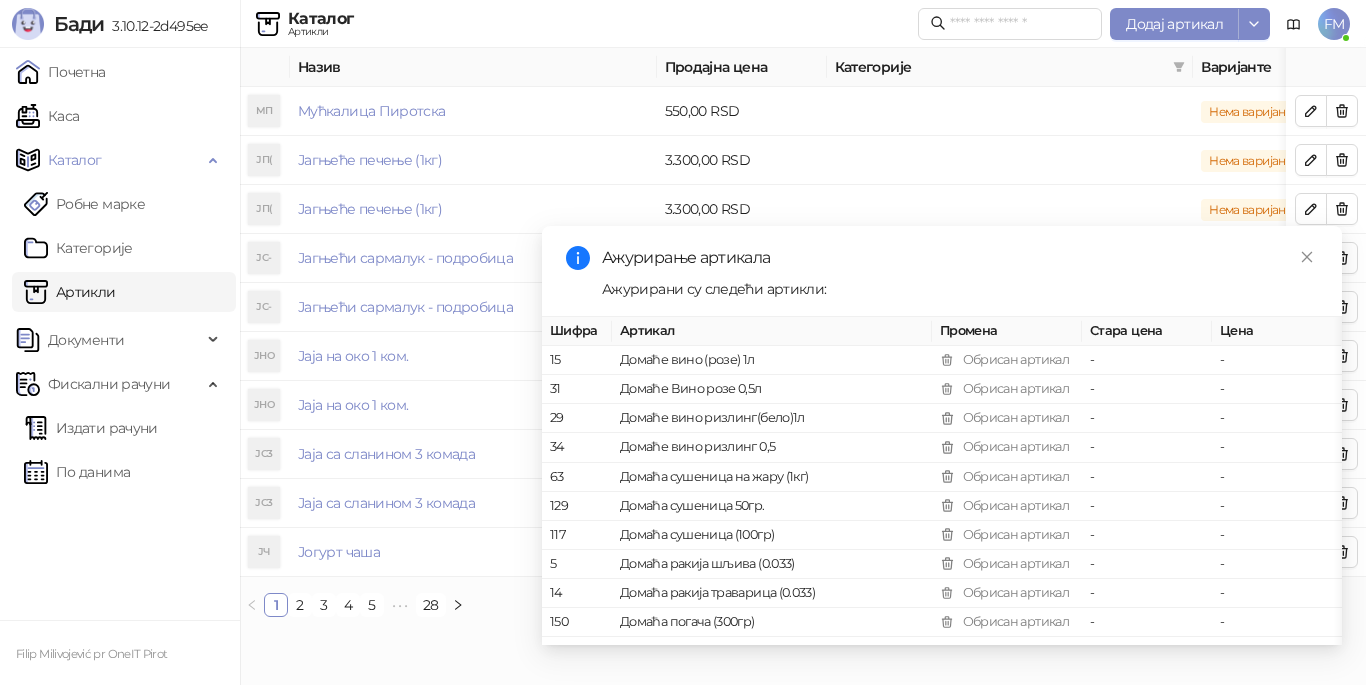 click at bounding box center (1307, 257) 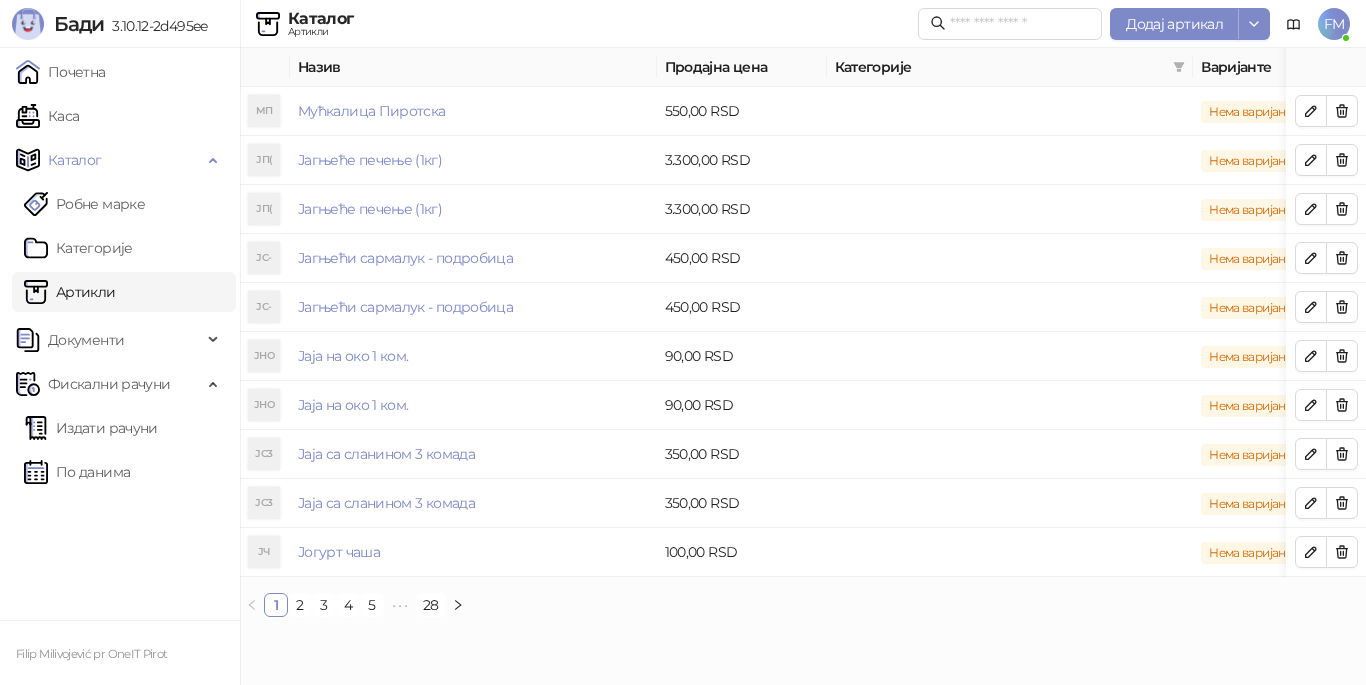 click on "Артикли" at bounding box center [70, 292] 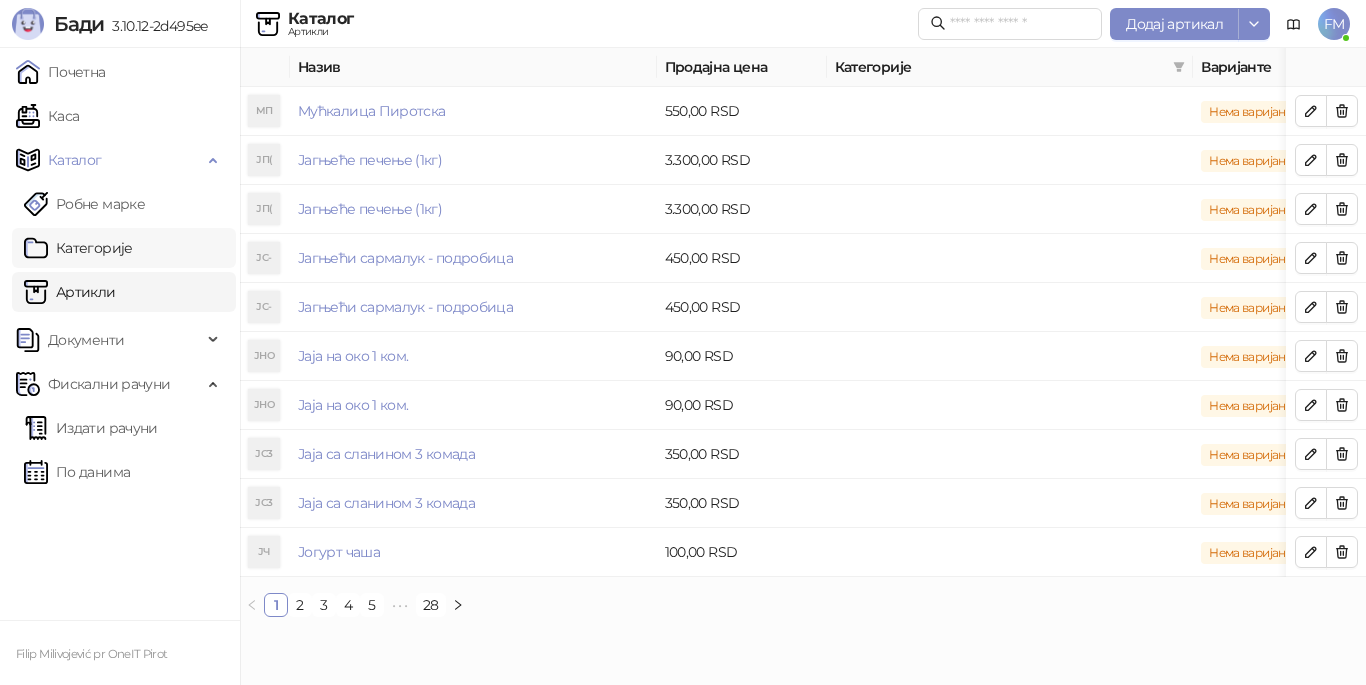 click on "Категорије" at bounding box center [78, 248] 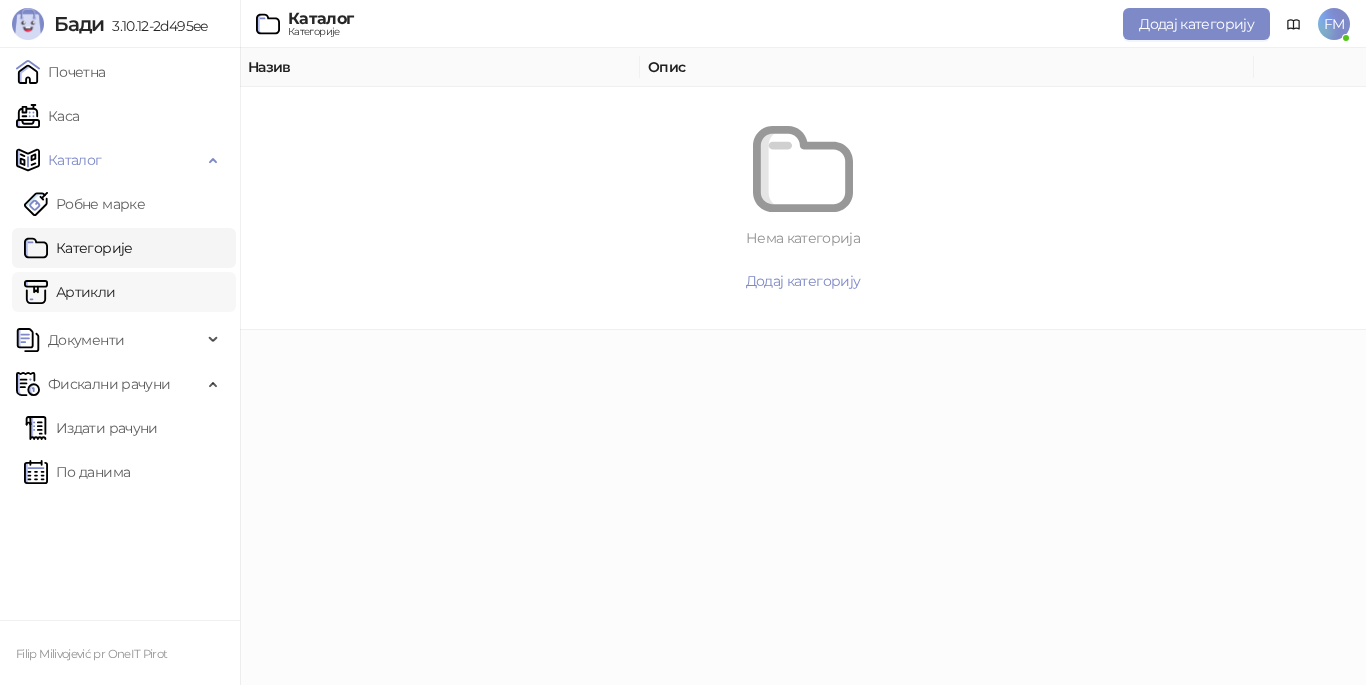 click on "Артикли" at bounding box center (70, 292) 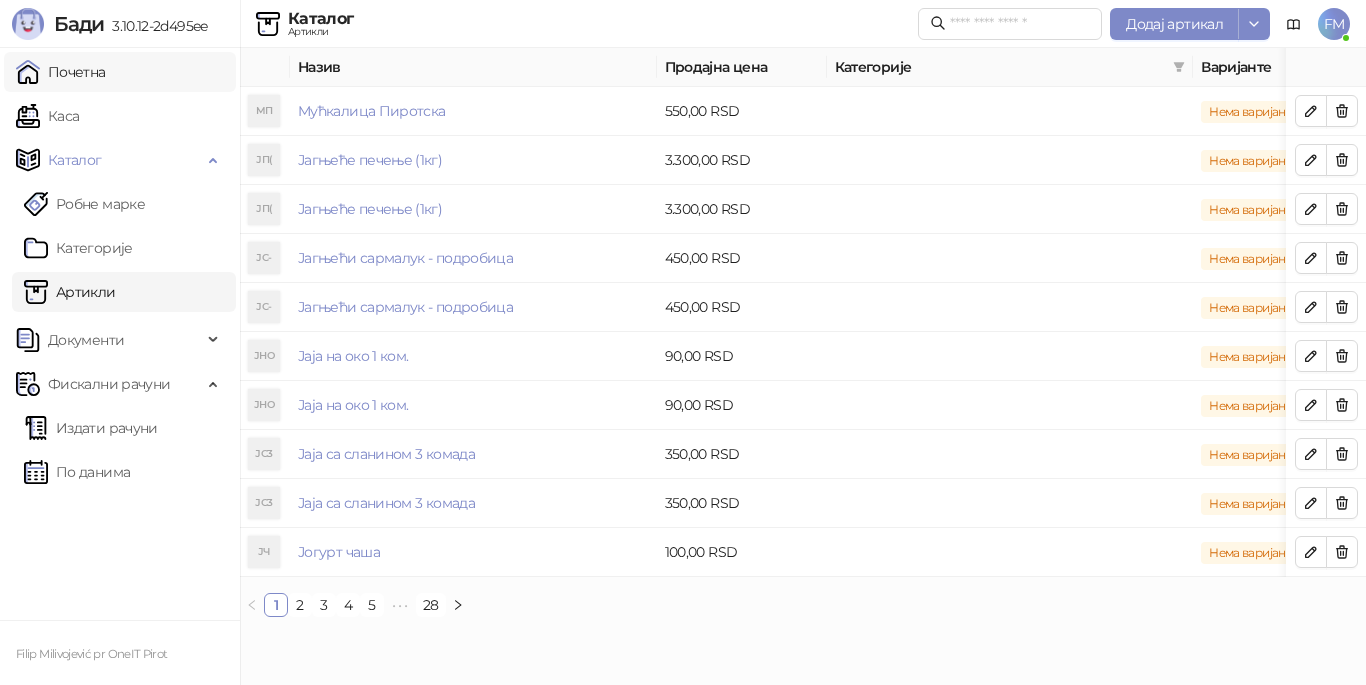 click on "Почетна" at bounding box center (61, 72) 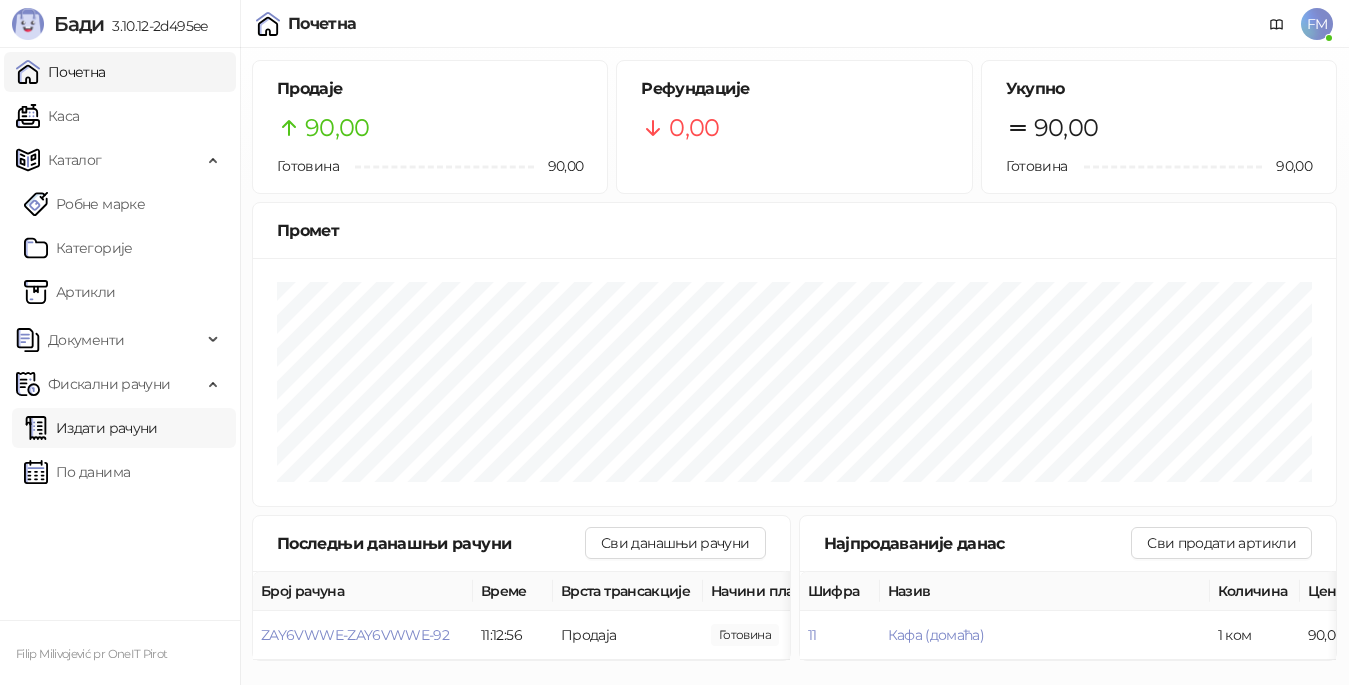click on "Издати рачуни" at bounding box center (91, 428) 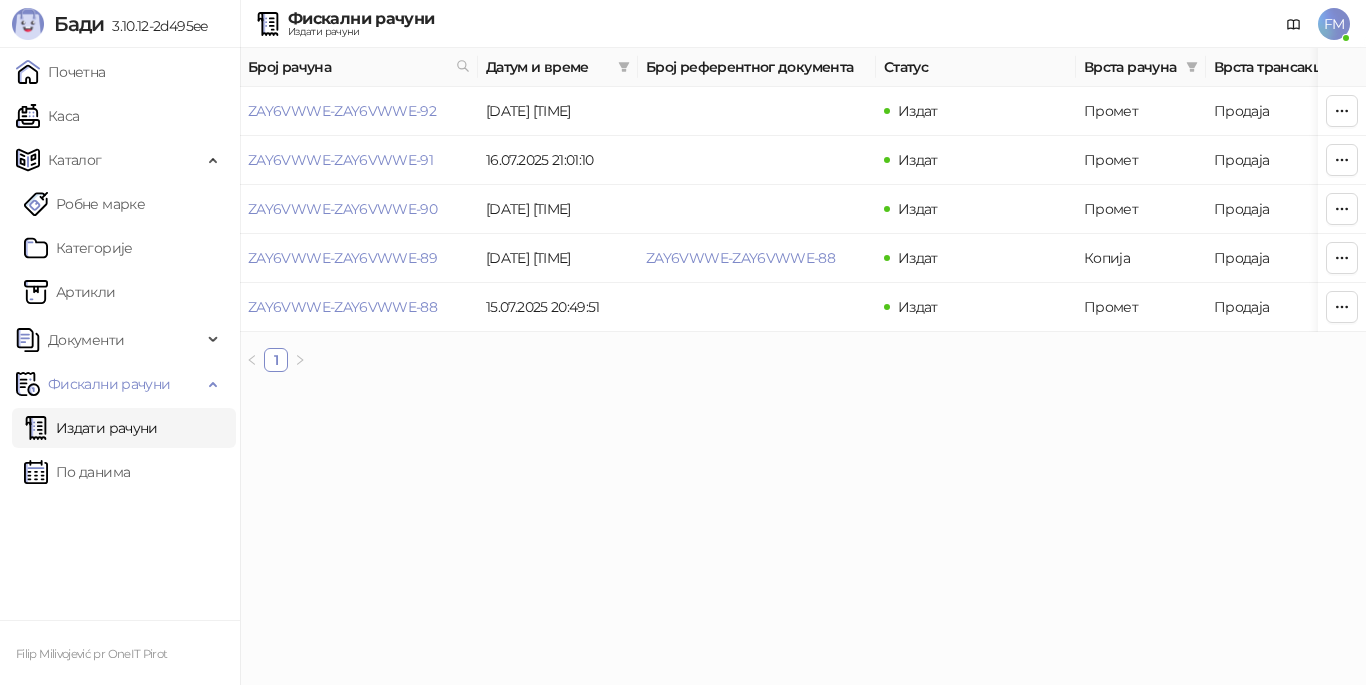 click on "FM" at bounding box center [1334, 24] 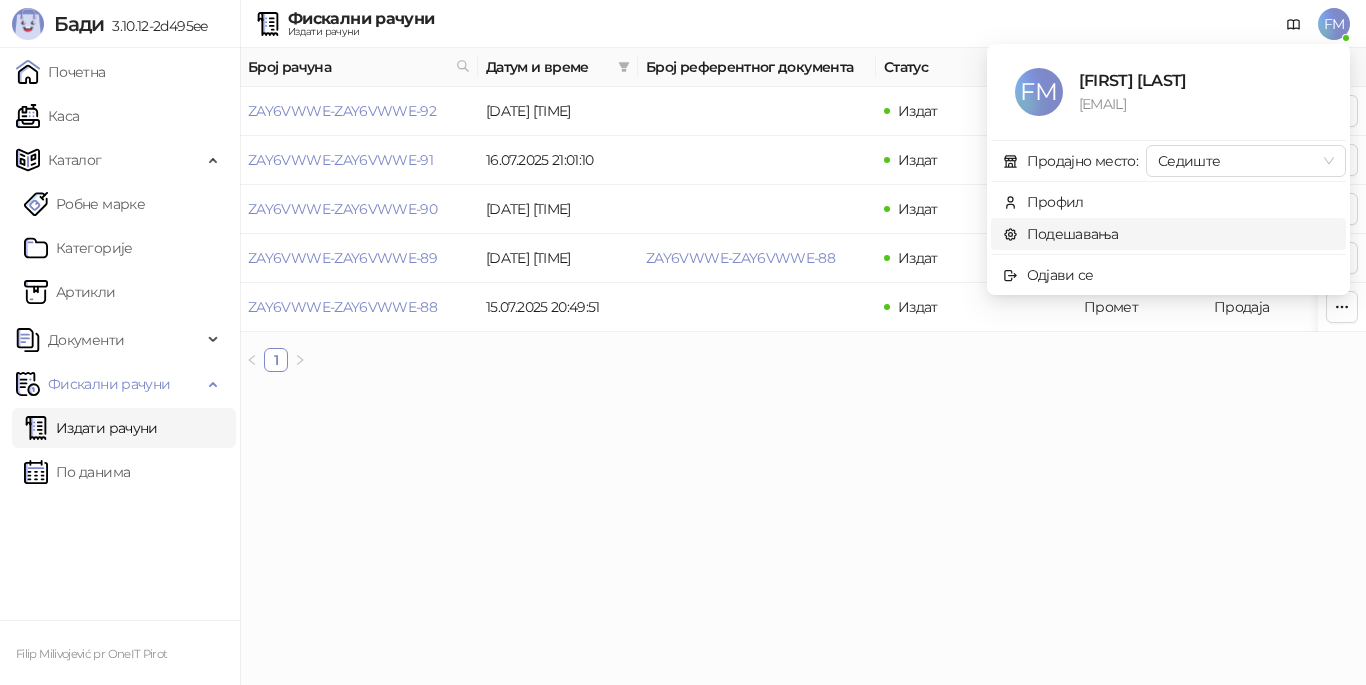 click on "Подешавања" at bounding box center [1061, 234] 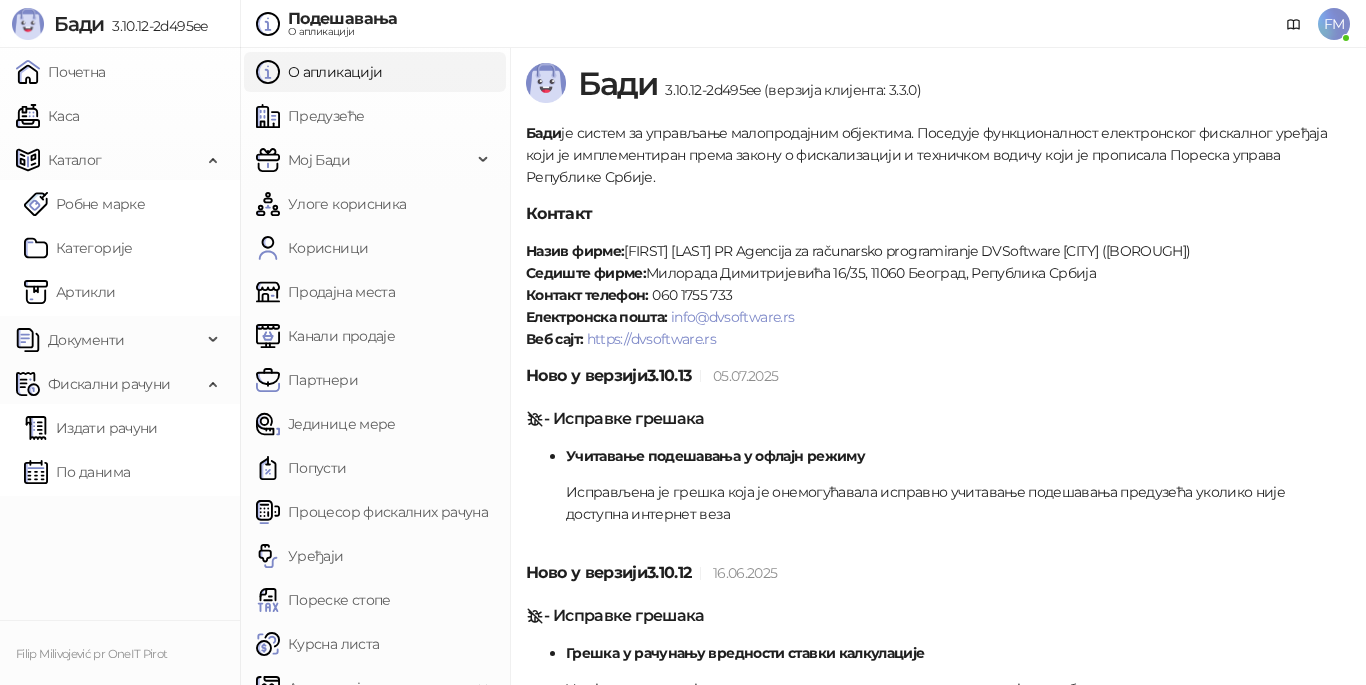 scroll, scrollTop: 27, scrollLeft: 0, axis: vertical 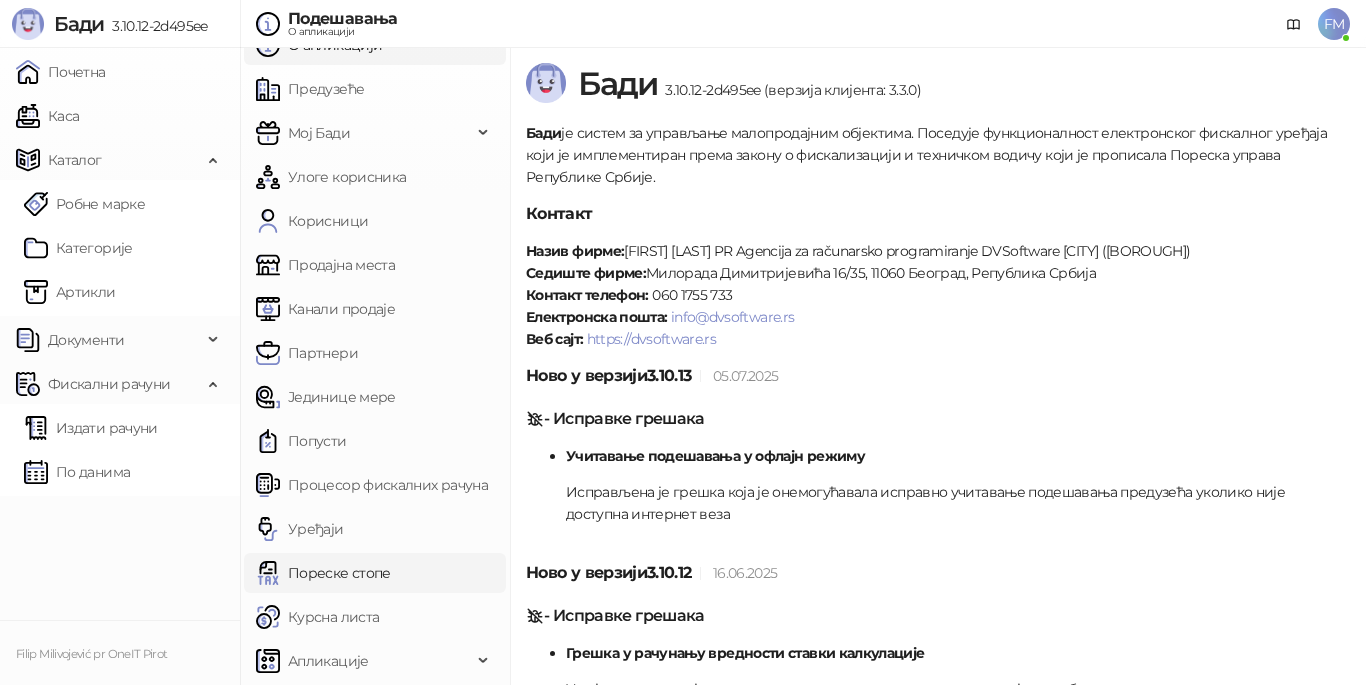 click on "Апликације" at bounding box center (364, 661) 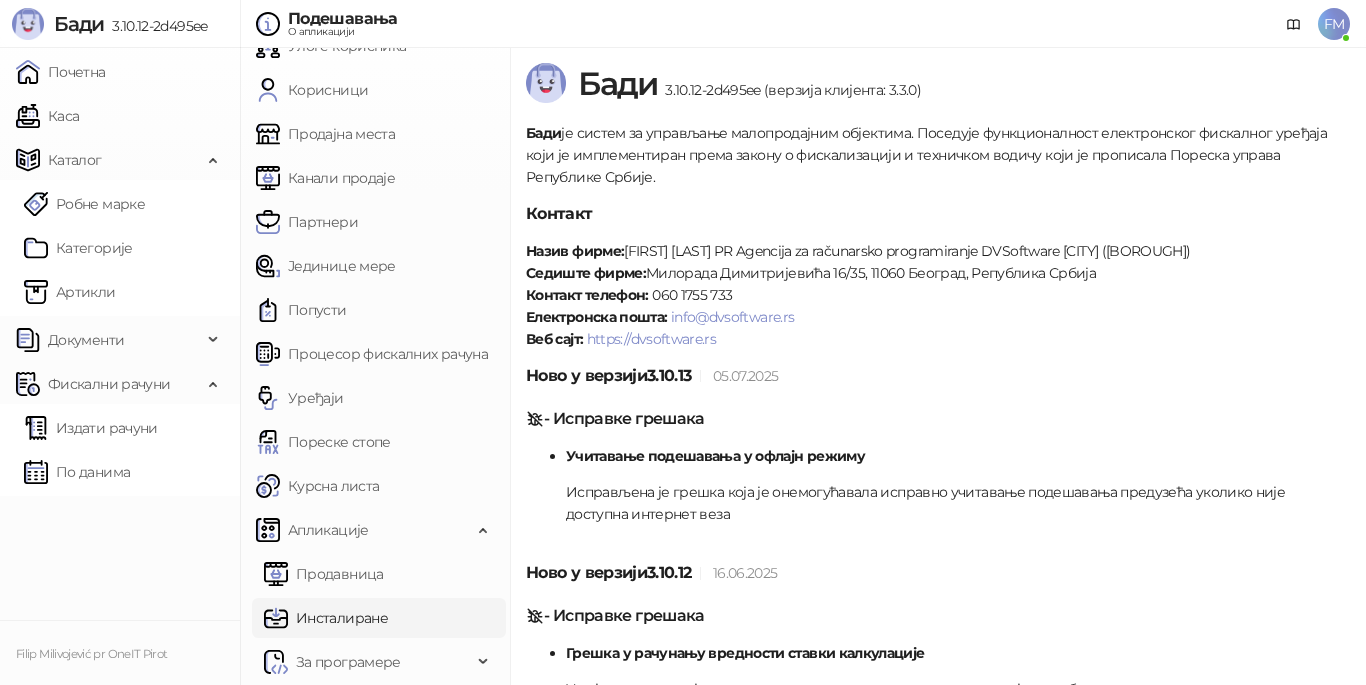 scroll, scrollTop: 159, scrollLeft: 0, axis: vertical 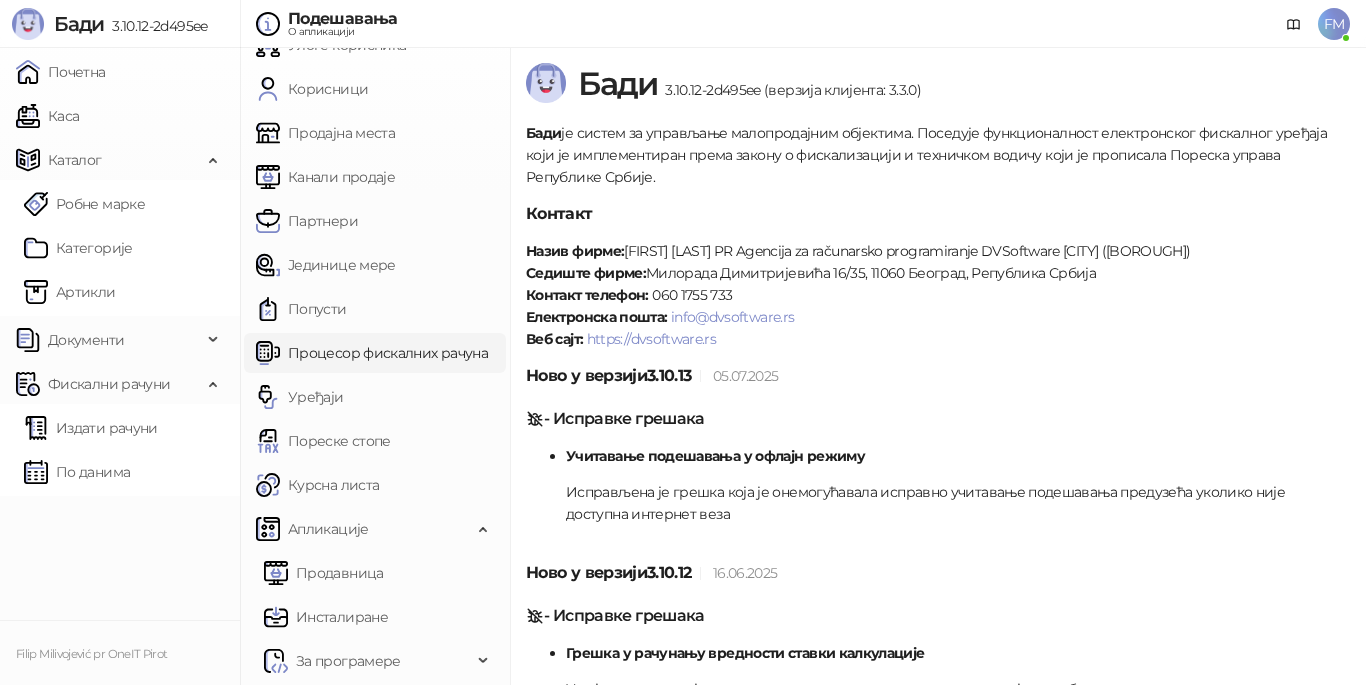 click on "Процесор фискалних рачуна" at bounding box center (372, 353) 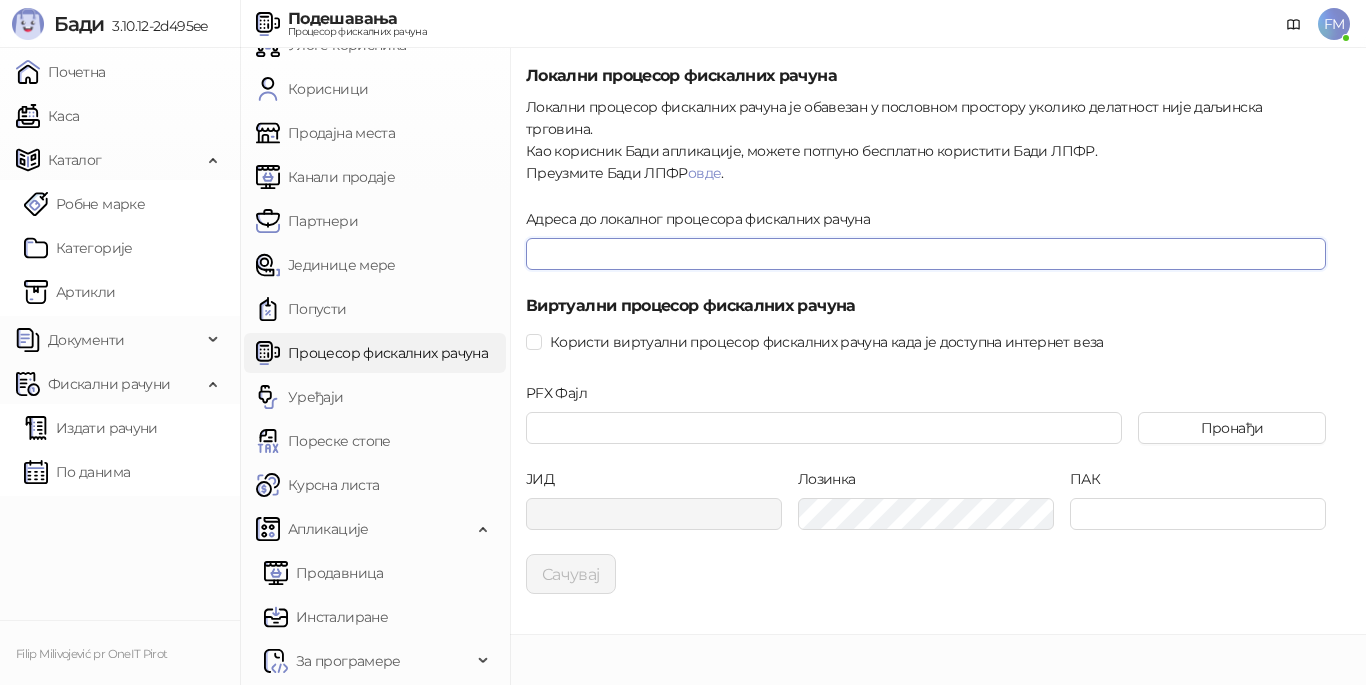 click on "Адреса до локалног процесора фискалних рачуна" at bounding box center [926, 254] 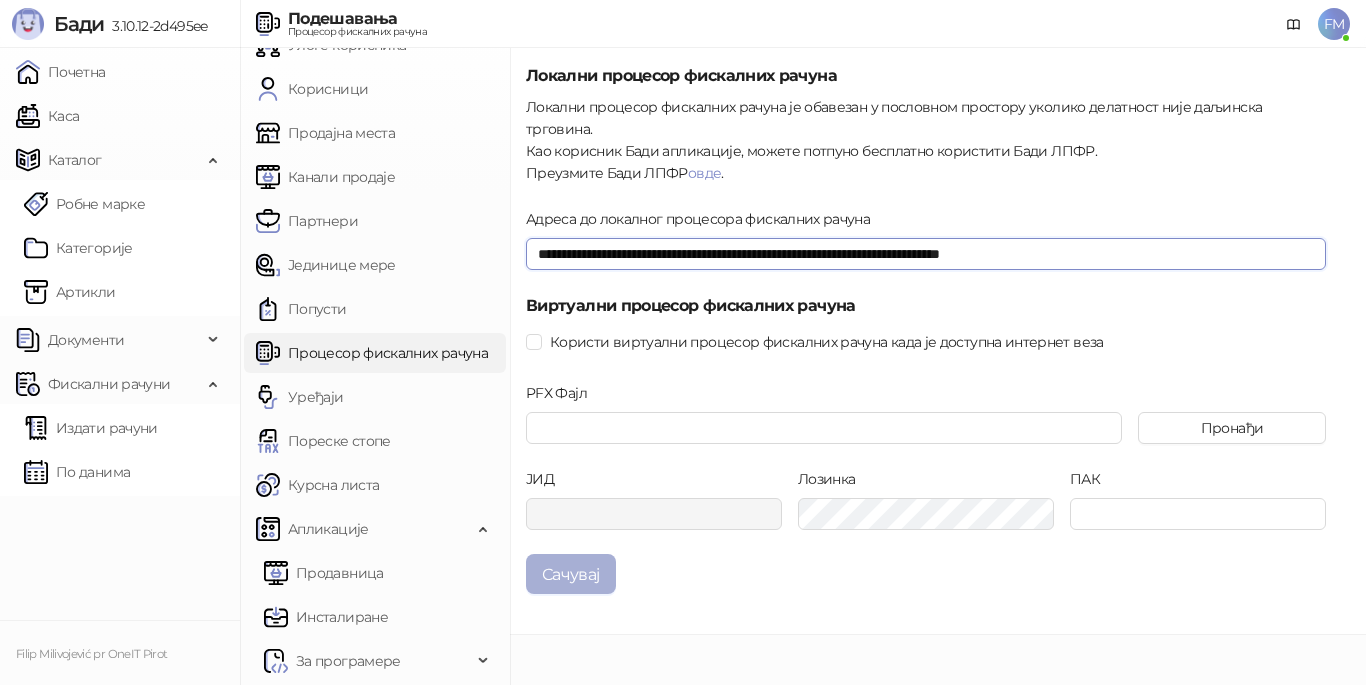 type on "**********" 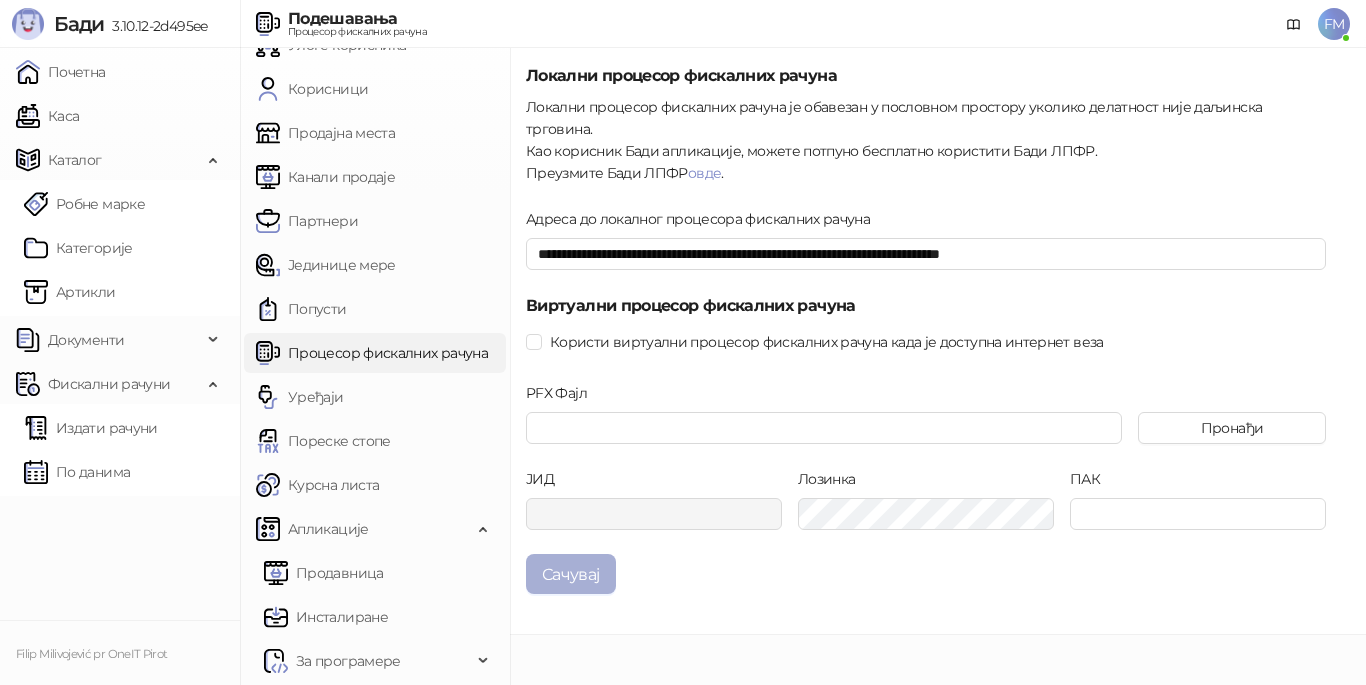 click on "Сачувај" at bounding box center [571, 574] 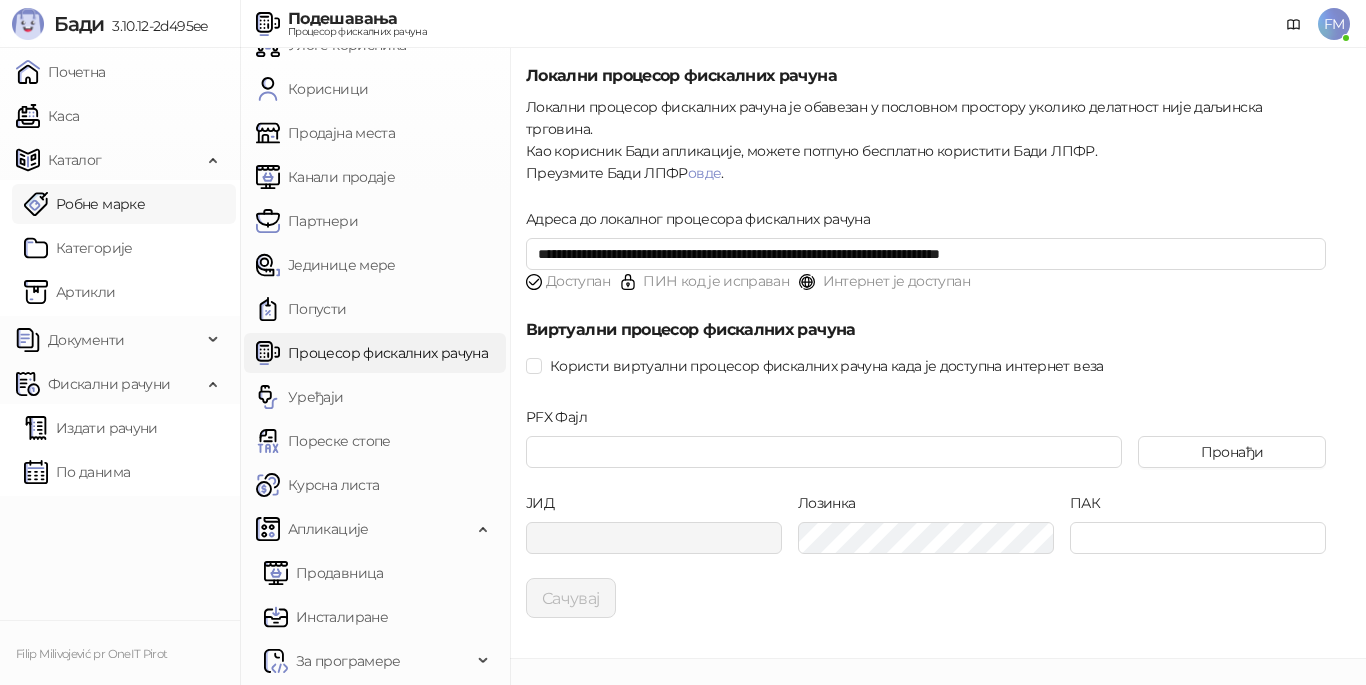 click on "Робне марке" at bounding box center (84, 204) 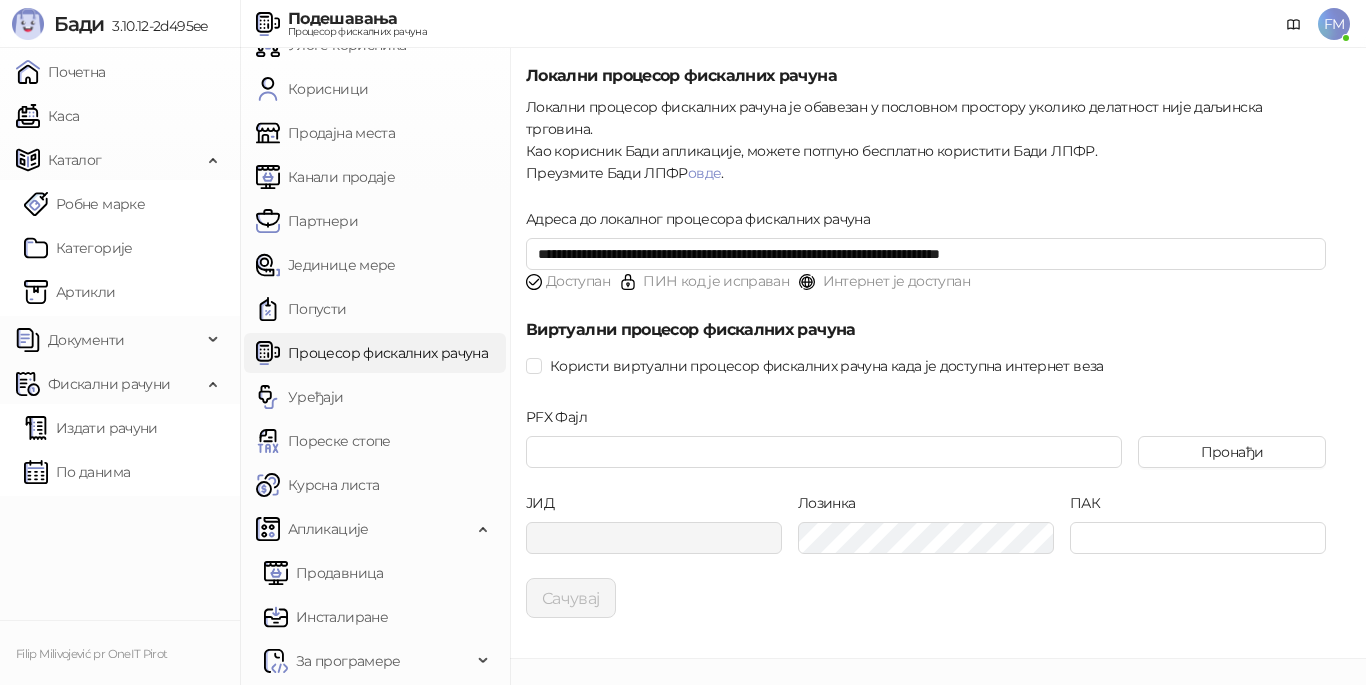 click on "Каса" at bounding box center [47, 116] 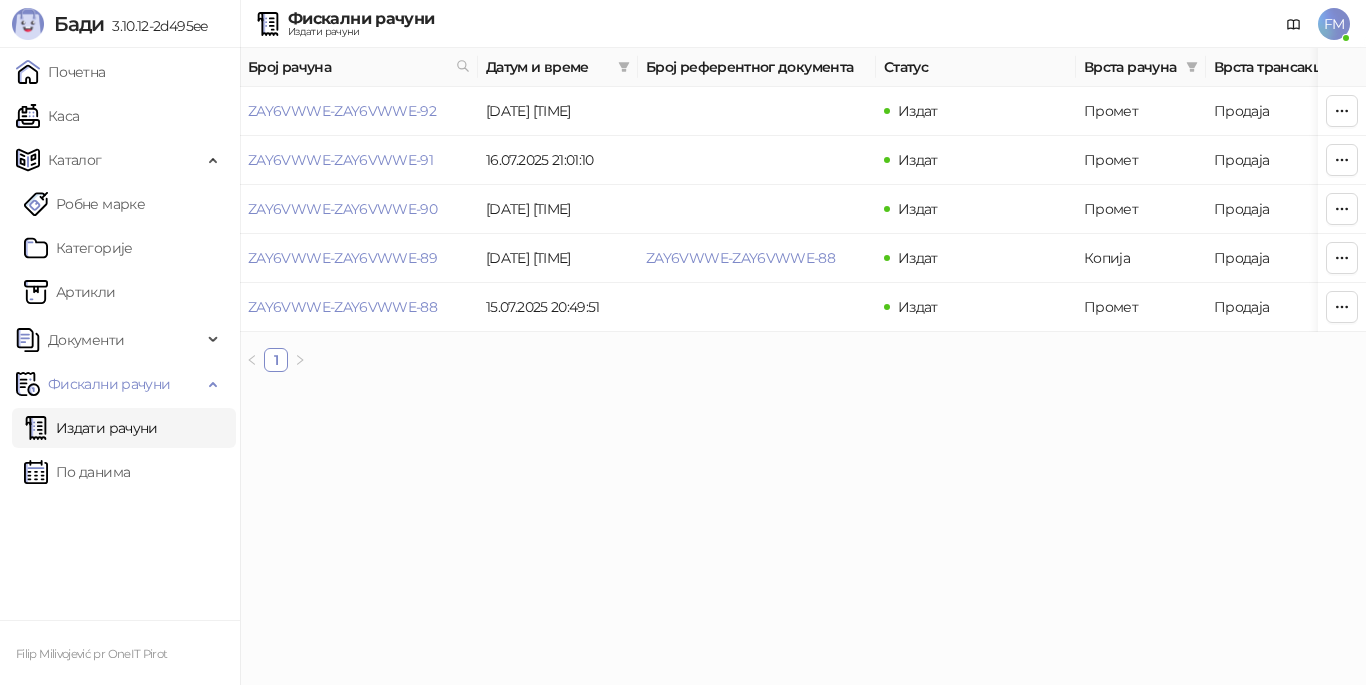 click on "Бади 3.10.12-2d495ee Почетна Каса Каталог Робне марке Категорије Артикли Документи Фискални рачуни Издати рачуни По данима [FIRST] [LAST] pr OneIT [CITY] Фискални рачуни Издати рачуни FM Број рачуна Датум и време Број референтног документа Статус Врста рачуна Врста трансакције Износ Касир Продајно место                     ZAY6VWWE-ZAY6VWWE-92 [DATE] [TIME] Издат Промет Продаја 90,00 RSD [FIRST] [LAST] Sedište ZAY6VWWE-ZAY6VWWE-91 [DATE] [TIME] Издат Промет Продаја 180,00 RSD [FIRST] [LAST] Sedište ZAY6VWWE-ZAY6VWWE-90 [DATE] [TIME] Издат Промет Продаја 710,00 RSD [FIRST] [LAST] Sedište ZAY6VWWE-ZAY6VWWE-89 [DATE] [TIME] ZAY6VWWE-ZAY6VWWE-88 Издат Копија Продаја 1 FM FM" at bounding box center [683, 194] 